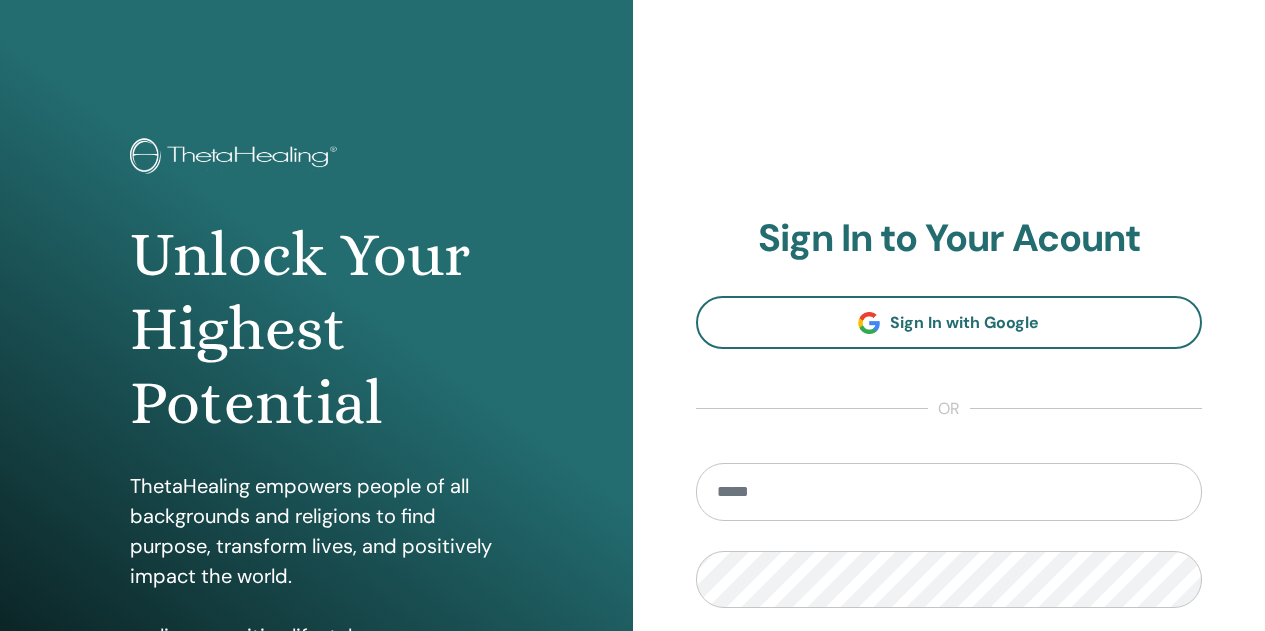 scroll, scrollTop: 0, scrollLeft: 0, axis: both 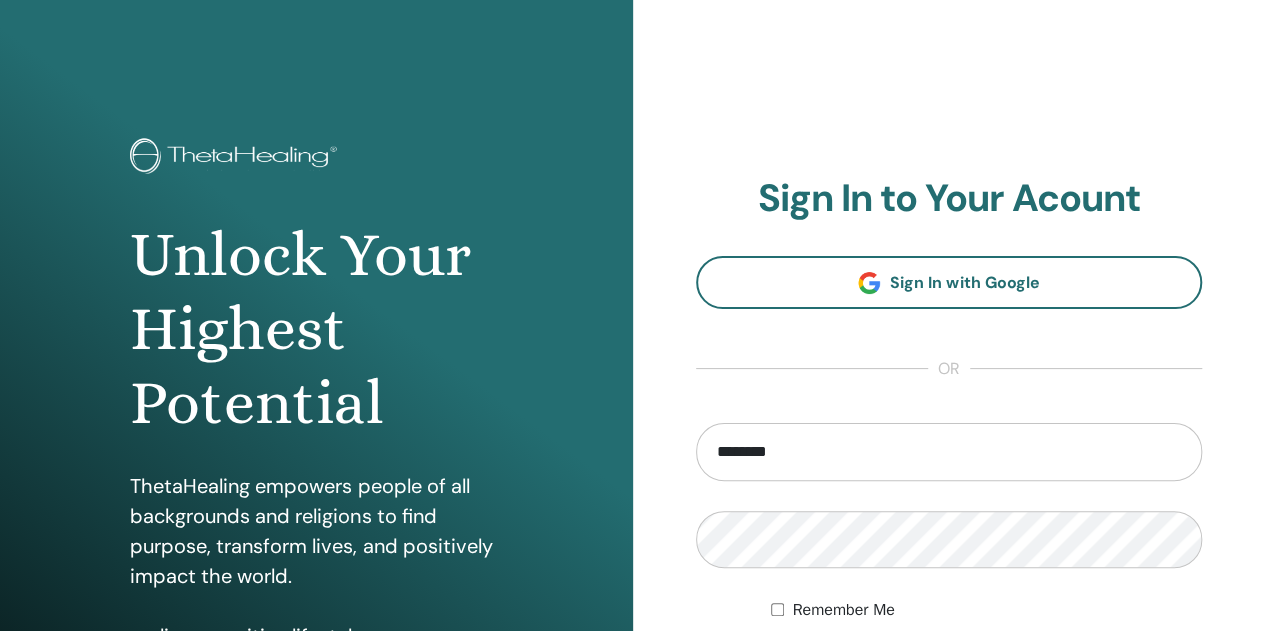 type on "**********" 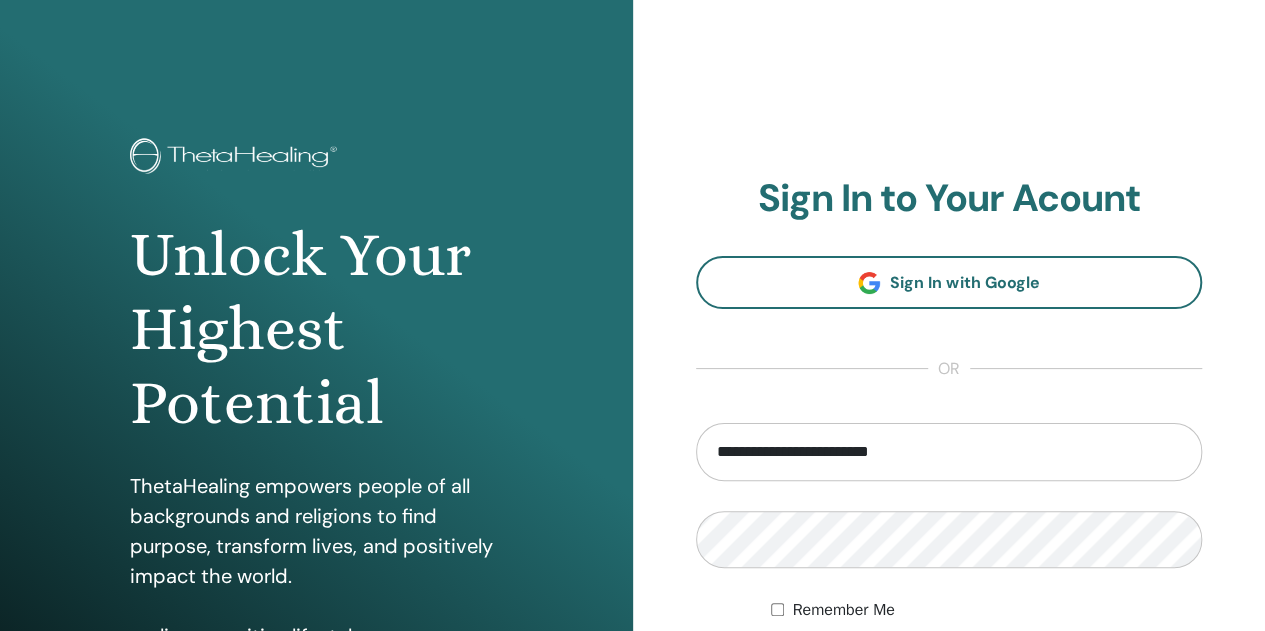 click on "**********" at bounding box center (949, 480) 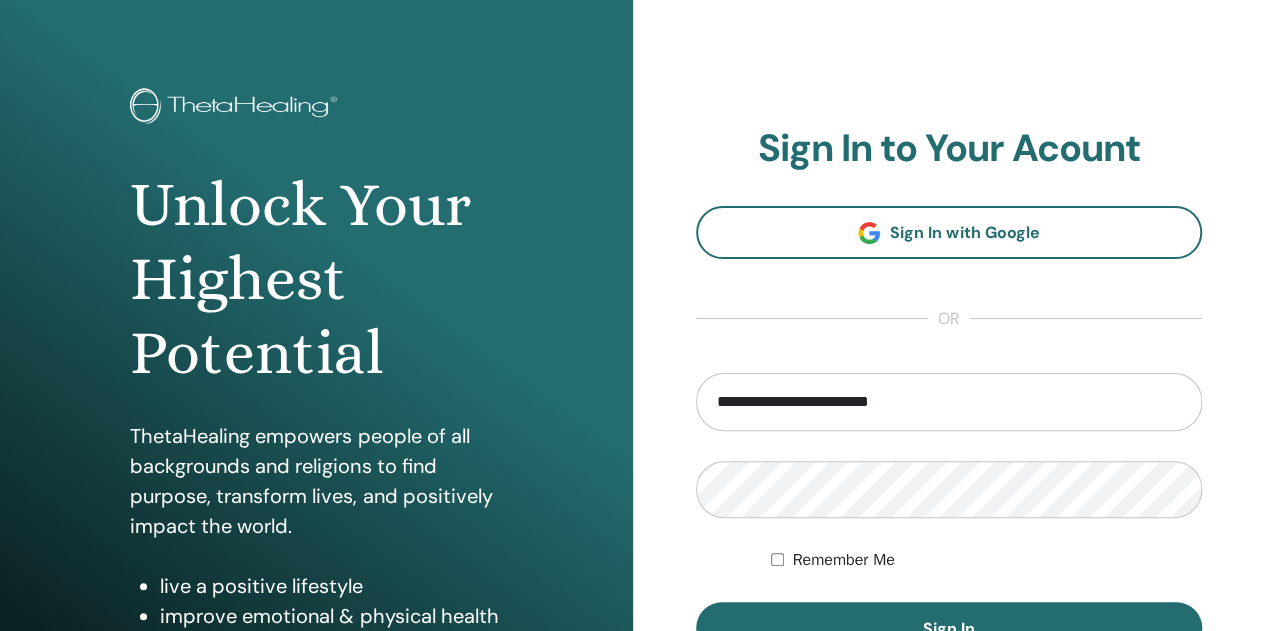 scroll, scrollTop: 128, scrollLeft: 0, axis: vertical 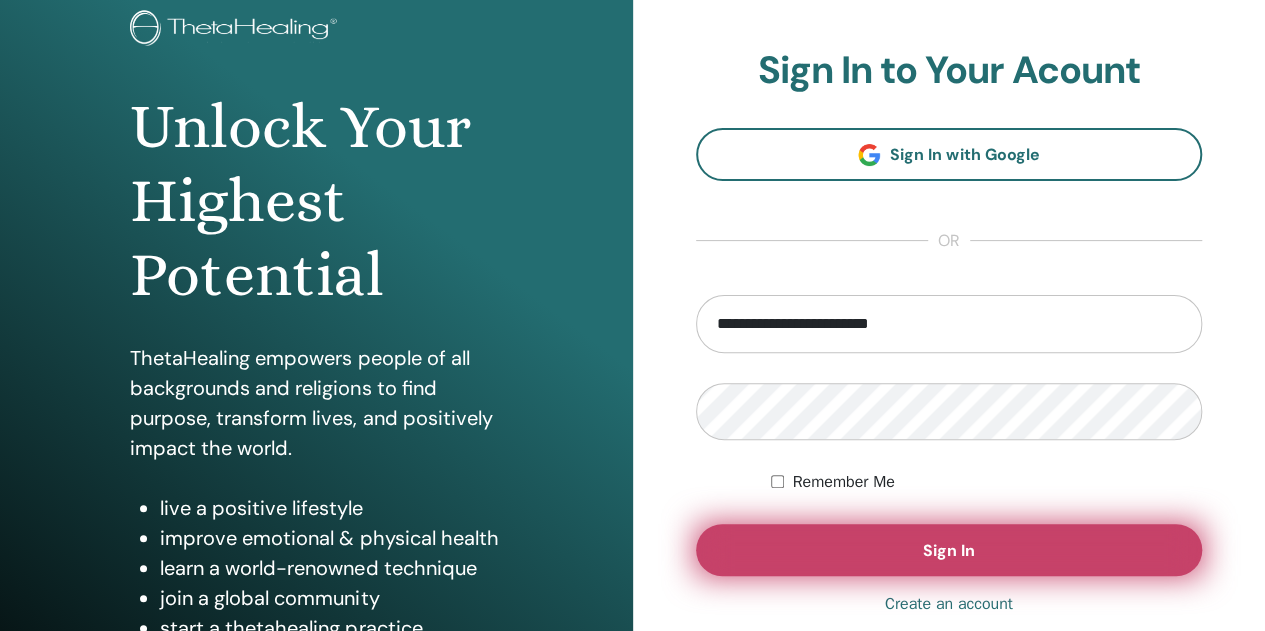 click on "Sign In" at bounding box center [949, 550] 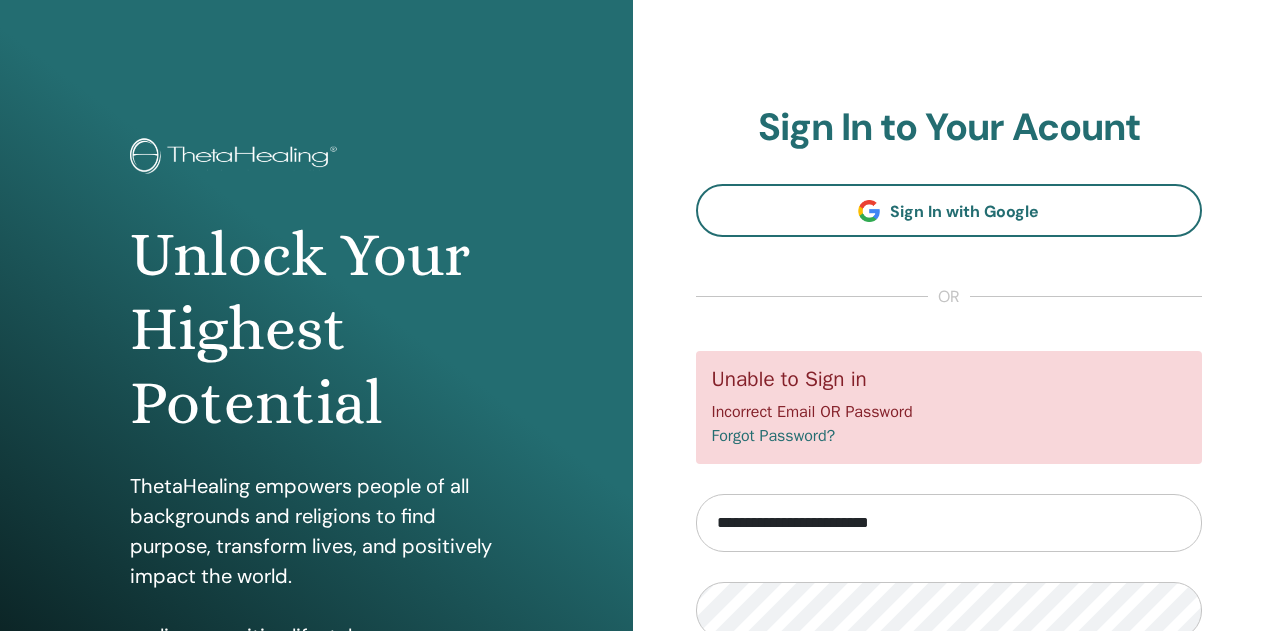 scroll, scrollTop: 0, scrollLeft: 0, axis: both 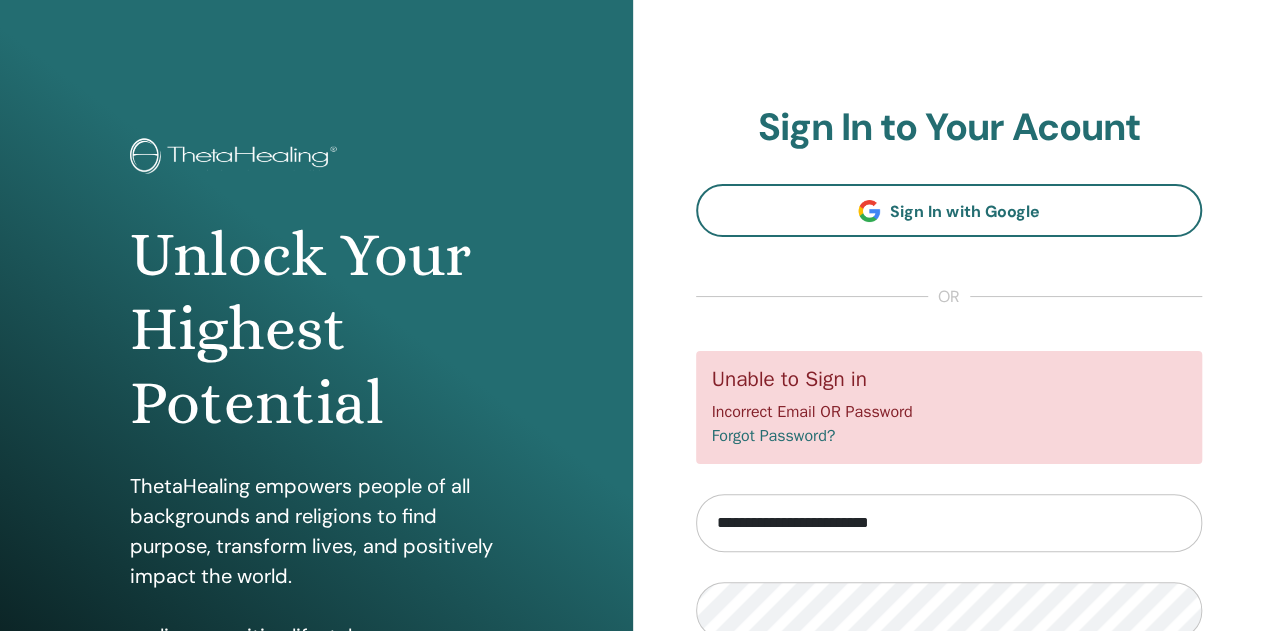 click on "Unable to Sign in
Incorrect Email OR Password
Forgot Password?" at bounding box center [949, 407] 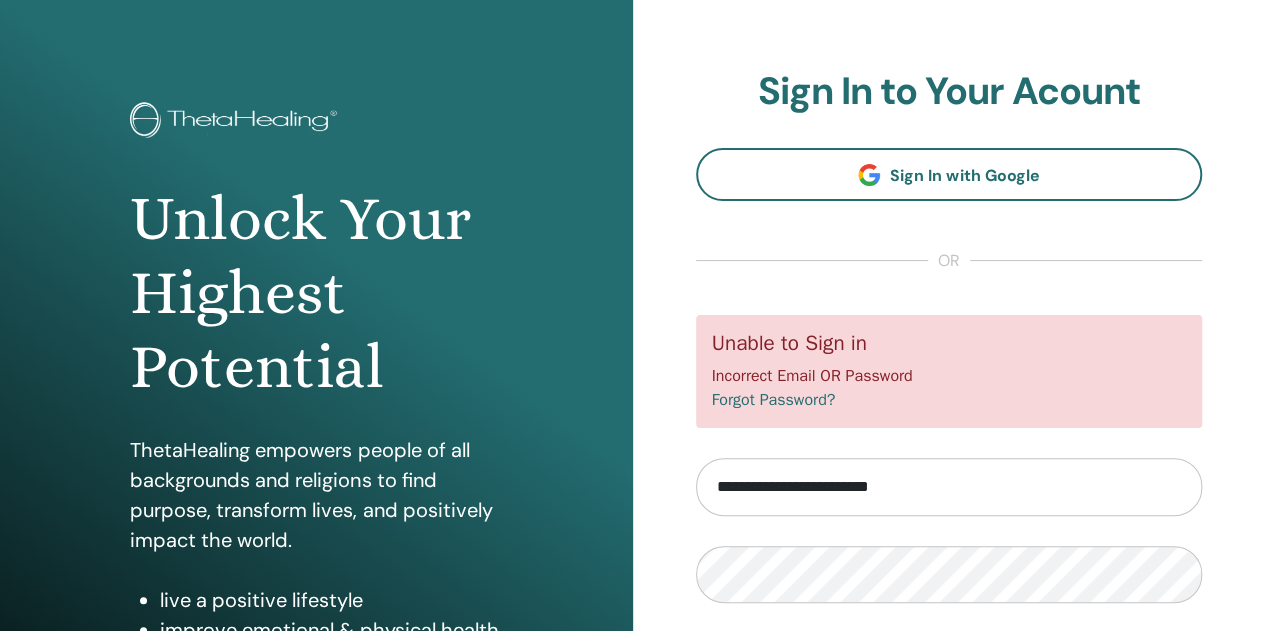 scroll, scrollTop: 96, scrollLeft: 0, axis: vertical 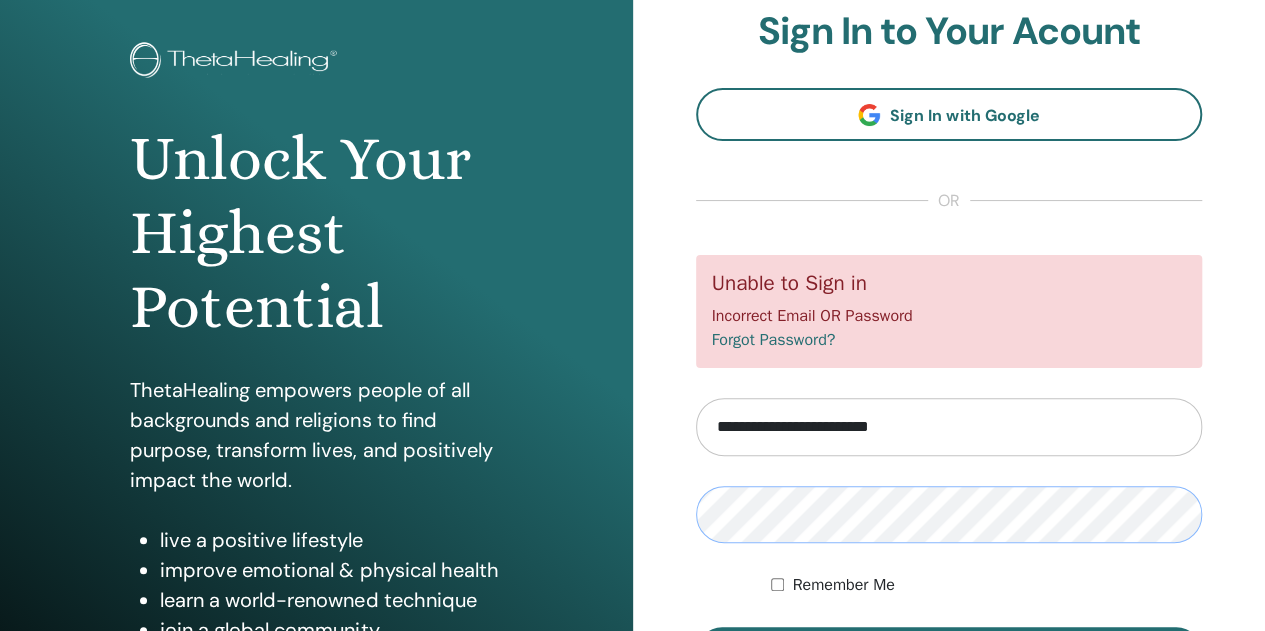 click on "**********" at bounding box center [949, 384] 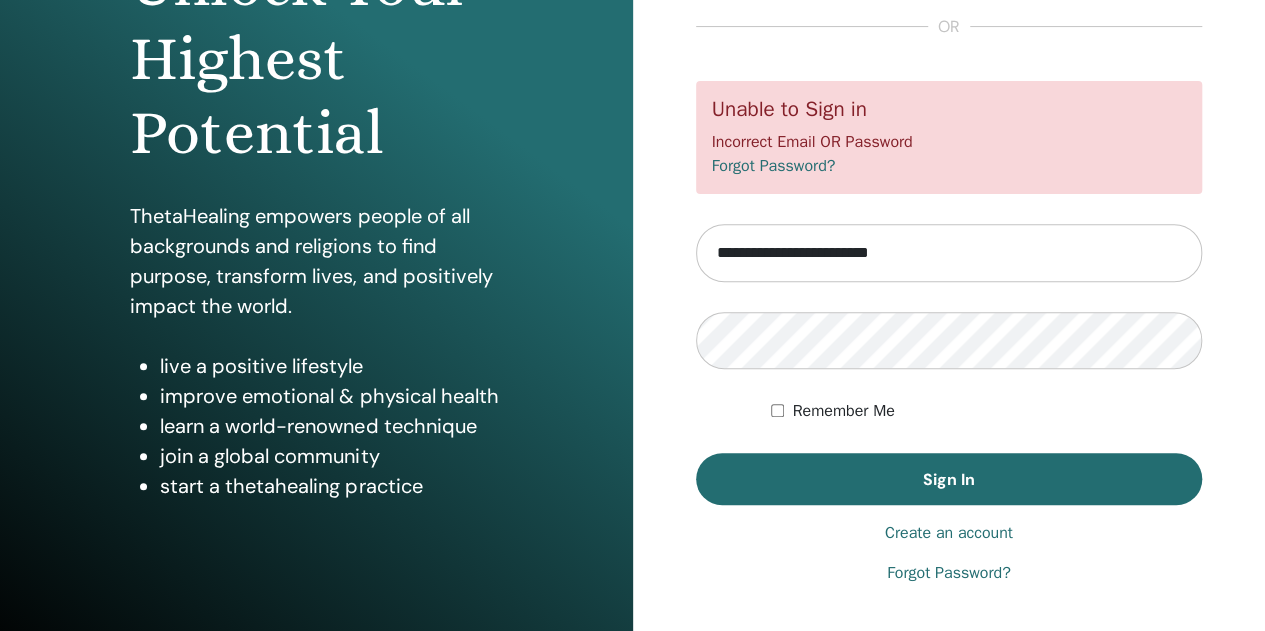 scroll, scrollTop: 271, scrollLeft: 0, axis: vertical 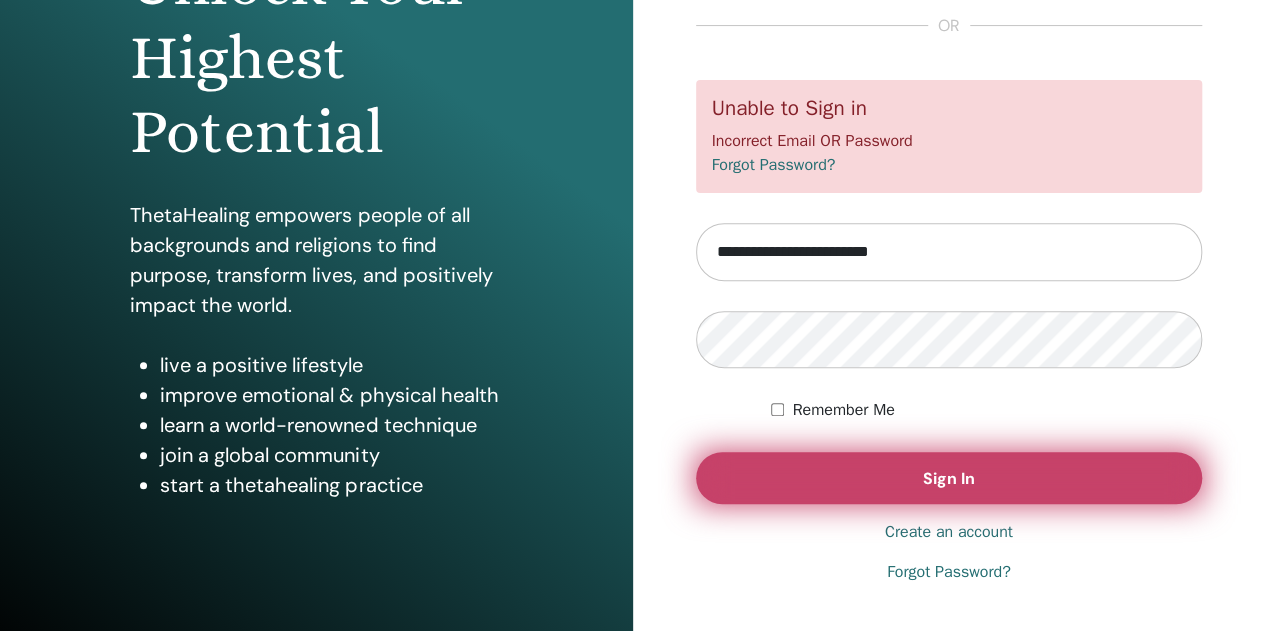 click on "Sign In" at bounding box center [949, 478] 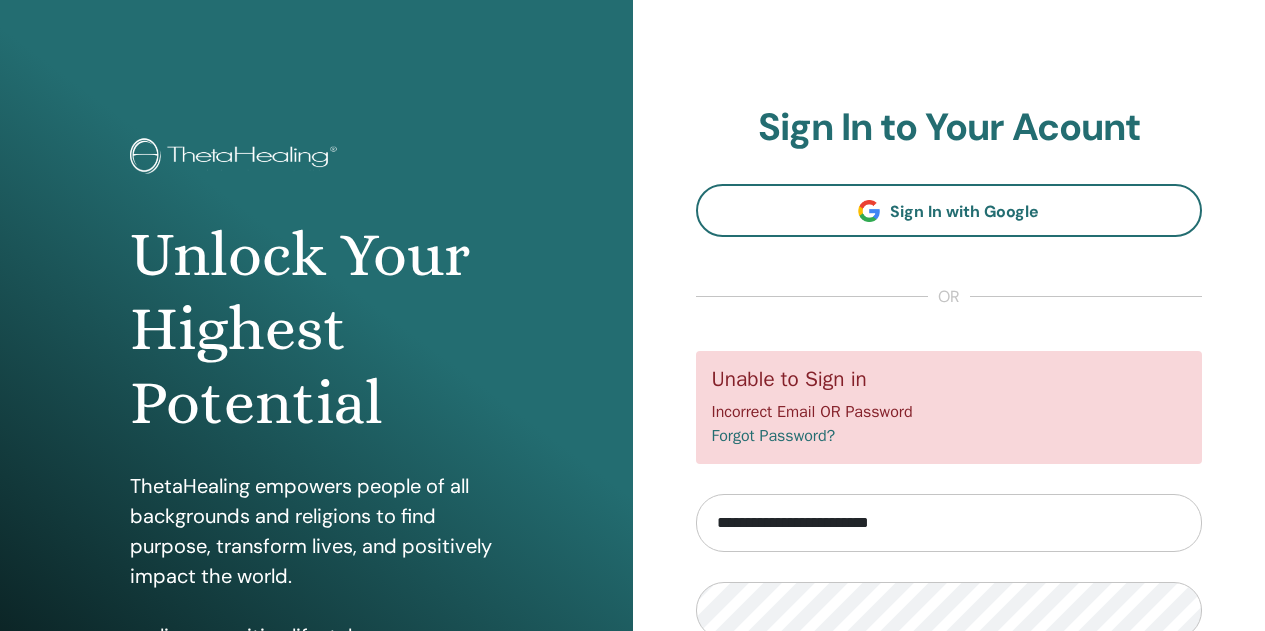 scroll, scrollTop: 0, scrollLeft: 0, axis: both 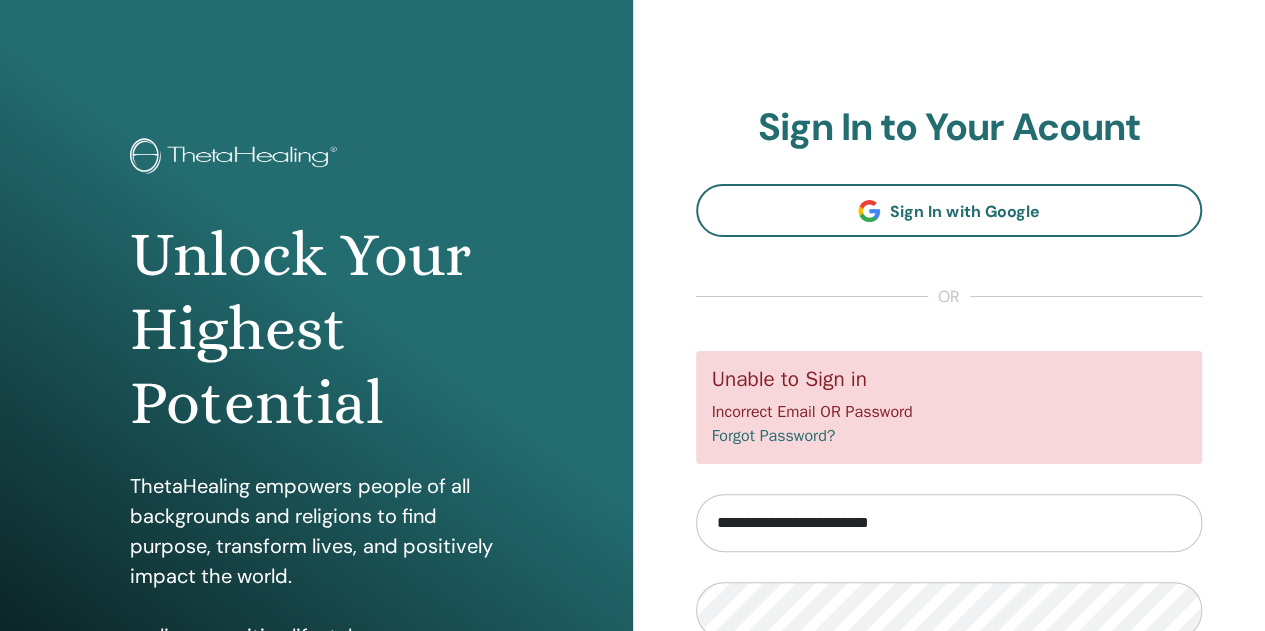click on "Forgot Password?" at bounding box center [774, 436] 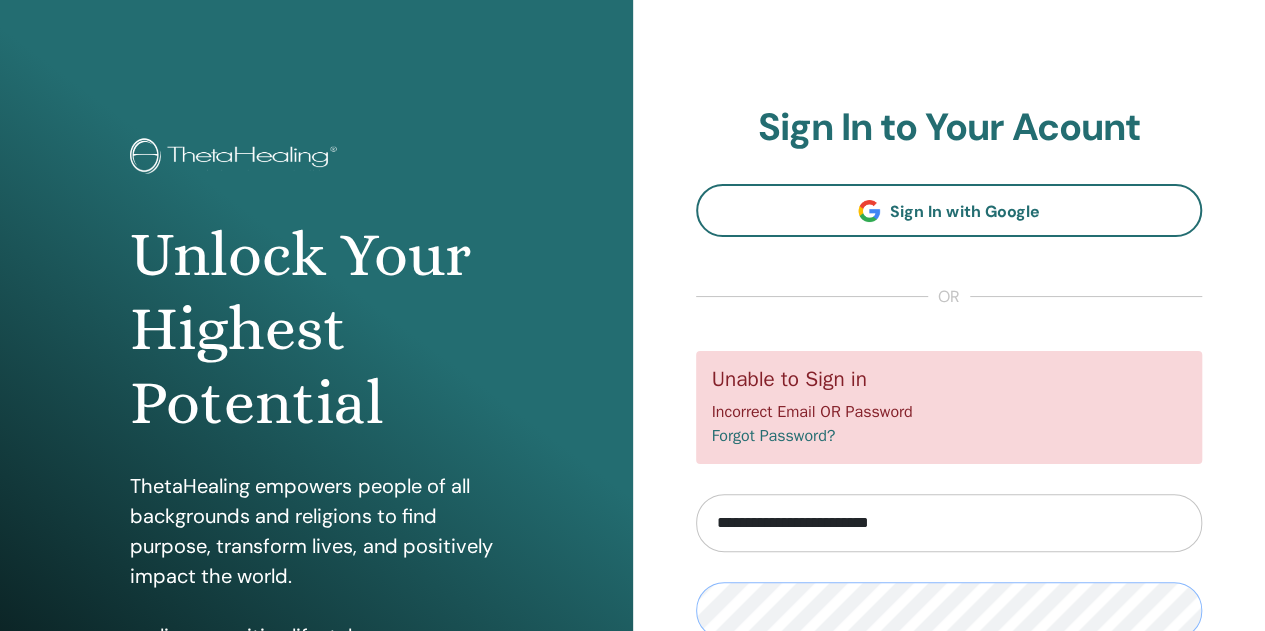 scroll, scrollTop: 7, scrollLeft: 0, axis: vertical 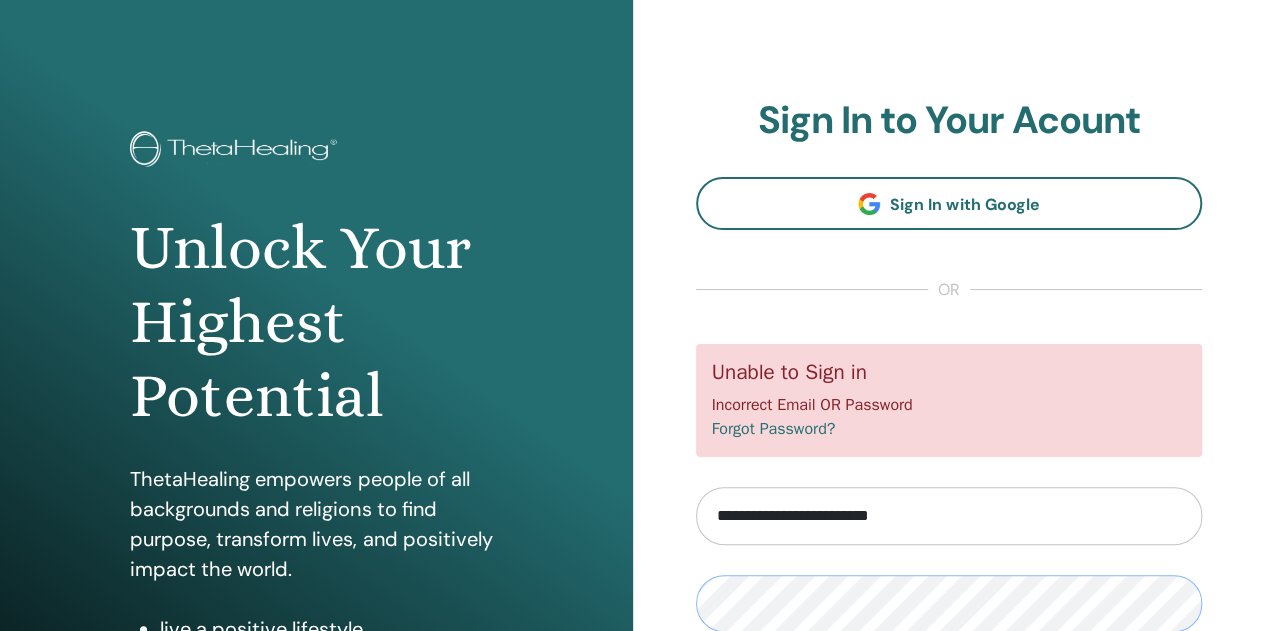 click on "**********" at bounding box center [949, 473] 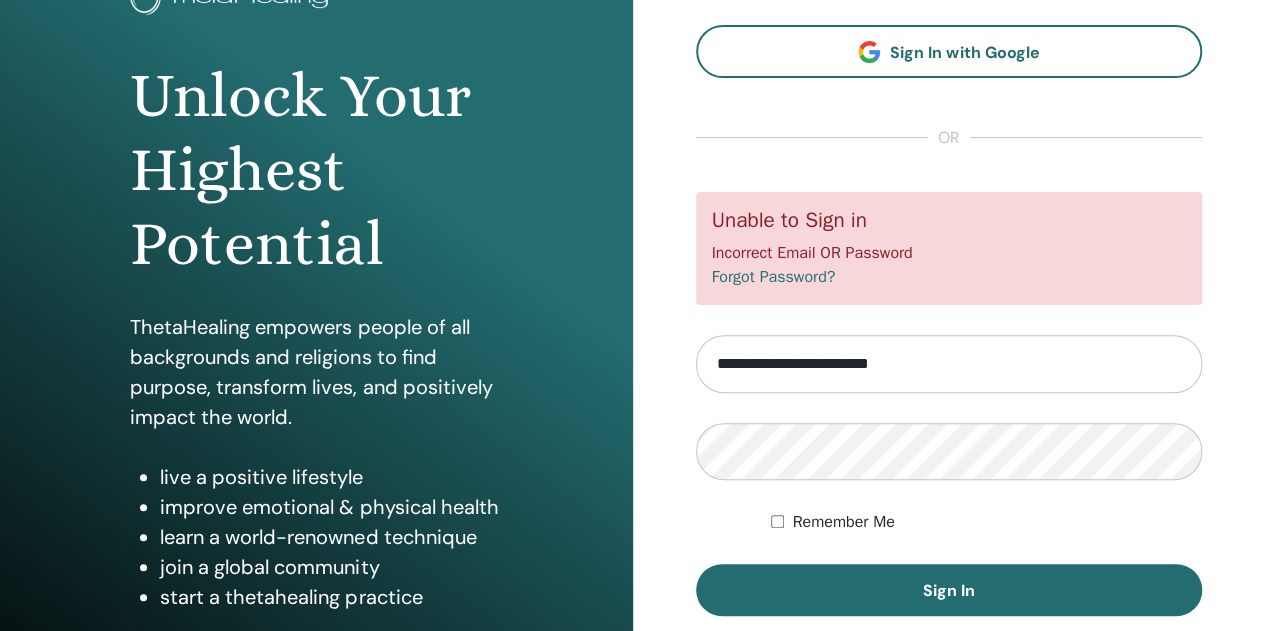 scroll, scrollTop: 160, scrollLeft: 0, axis: vertical 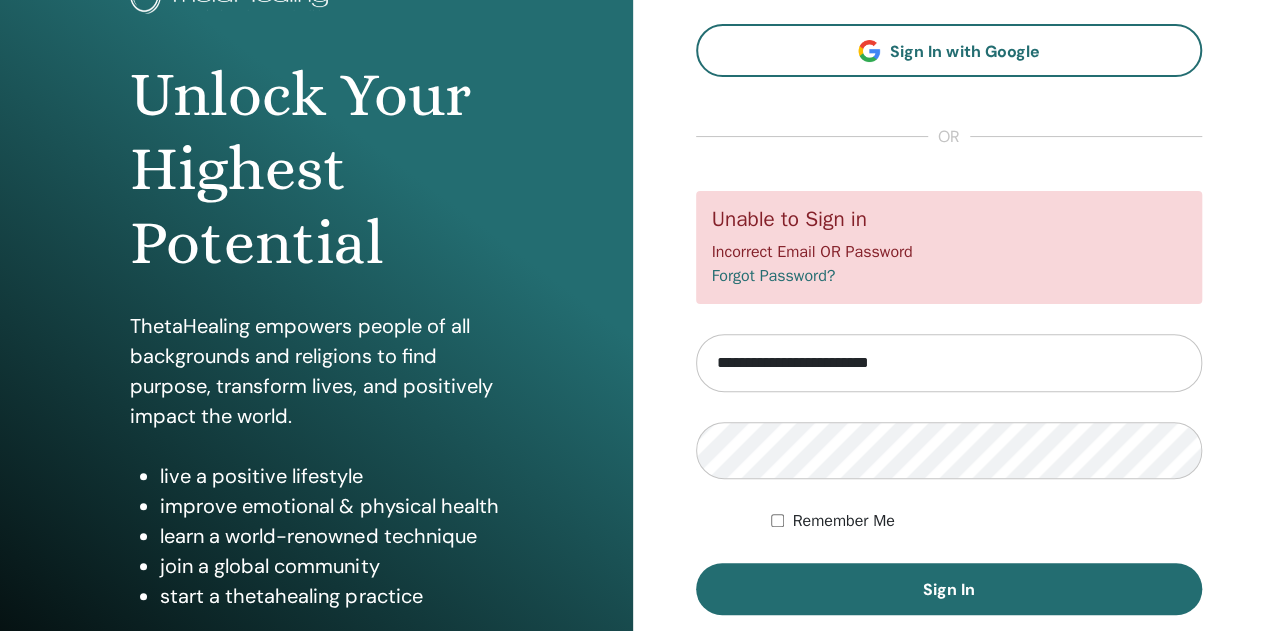click on "Sign In" at bounding box center (949, 589) 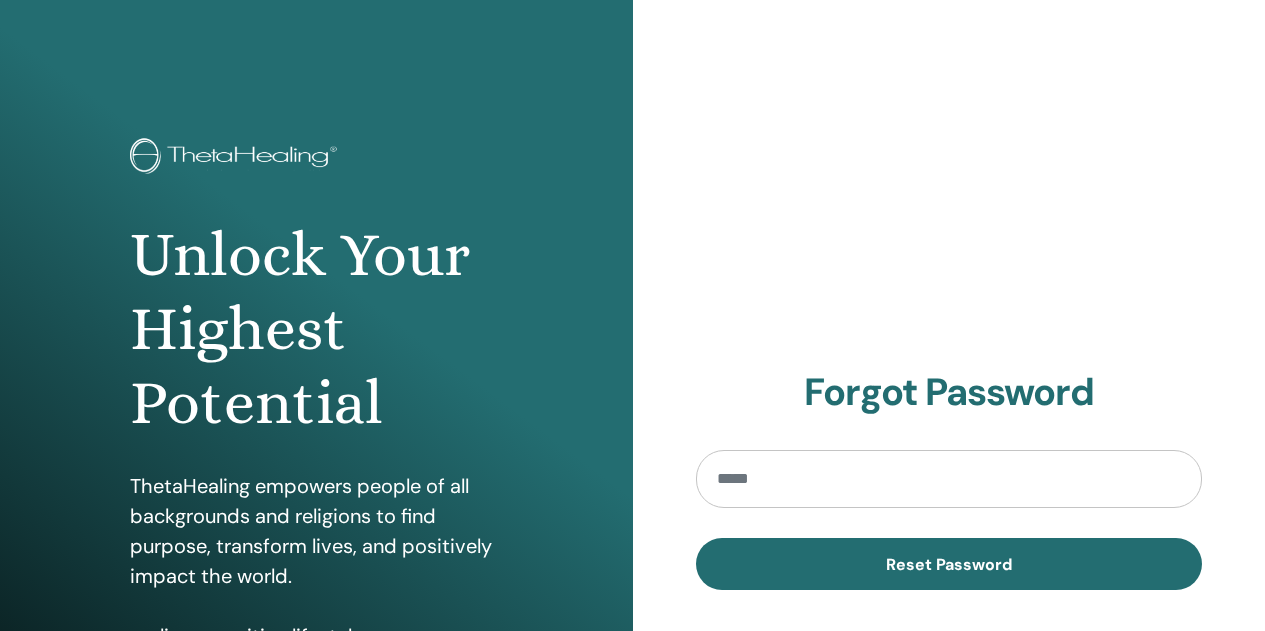 scroll, scrollTop: 0, scrollLeft: 0, axis: both 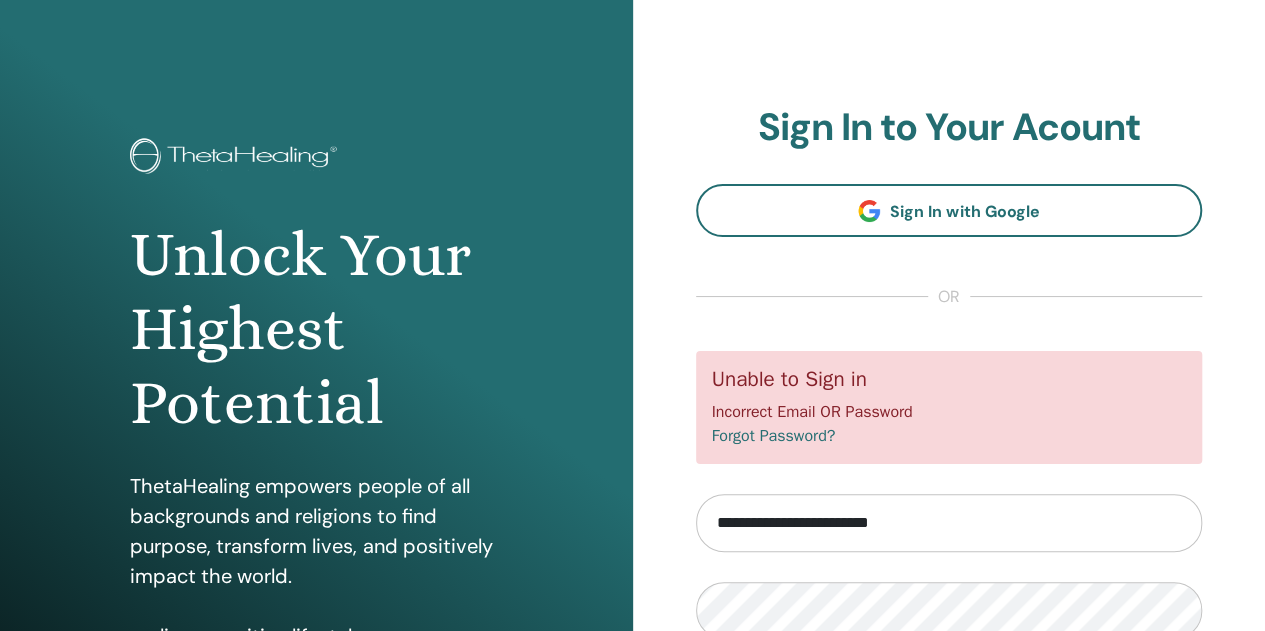 click on "Forgot Password?" at bounding box center (774, 436) 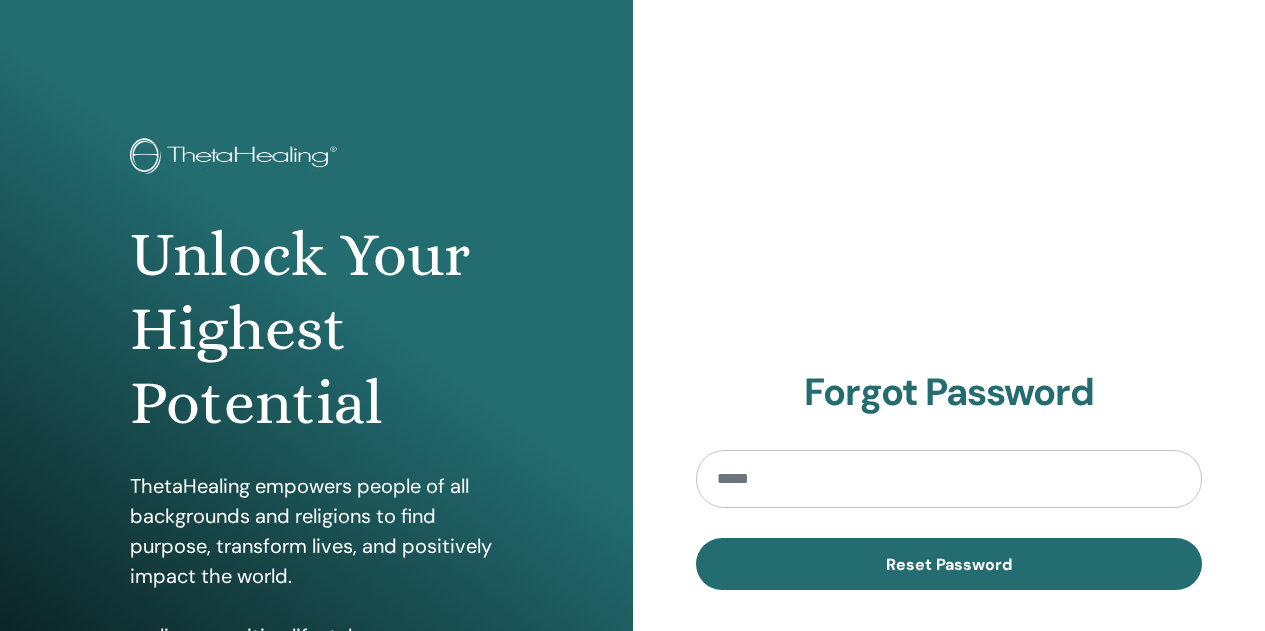 scroll, scrollTop: 0, scrollLeft: 0, axis: both 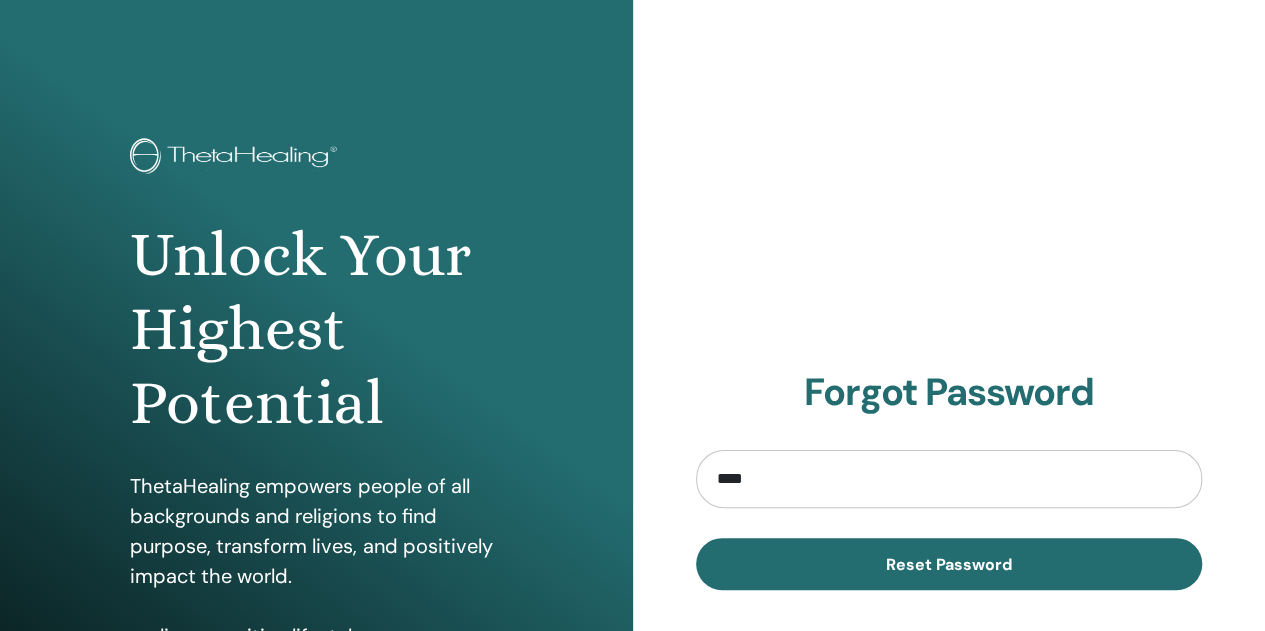 type on "**********" 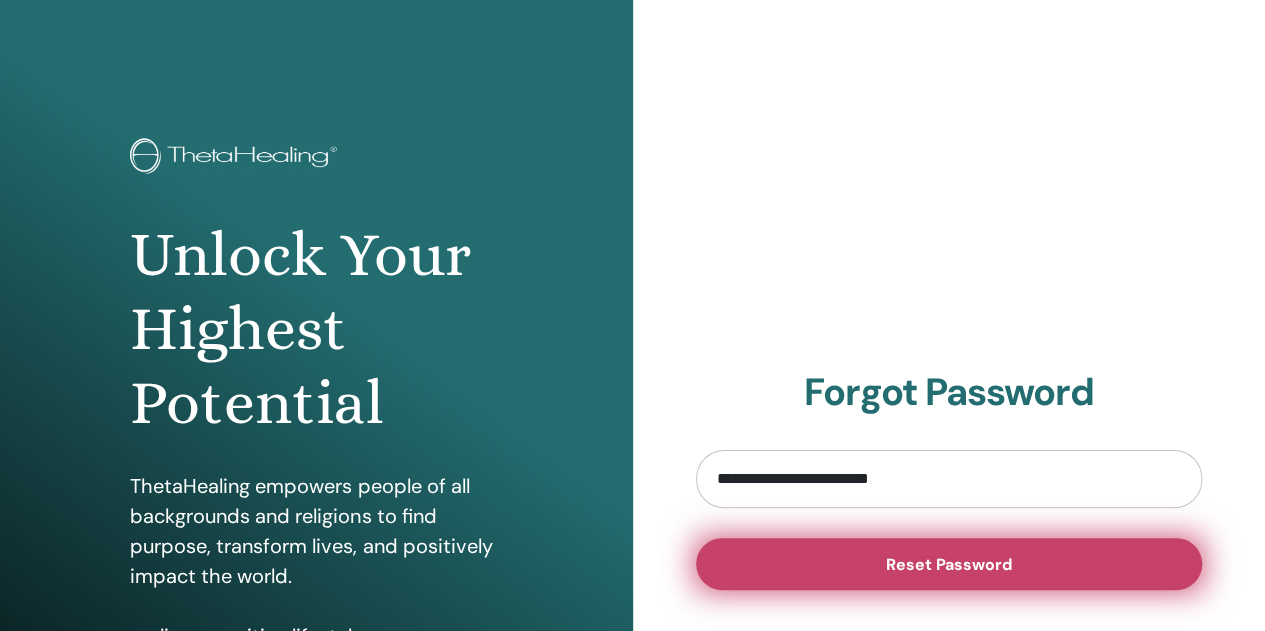 click on "Reset Password" at bounding box center (949, 564) 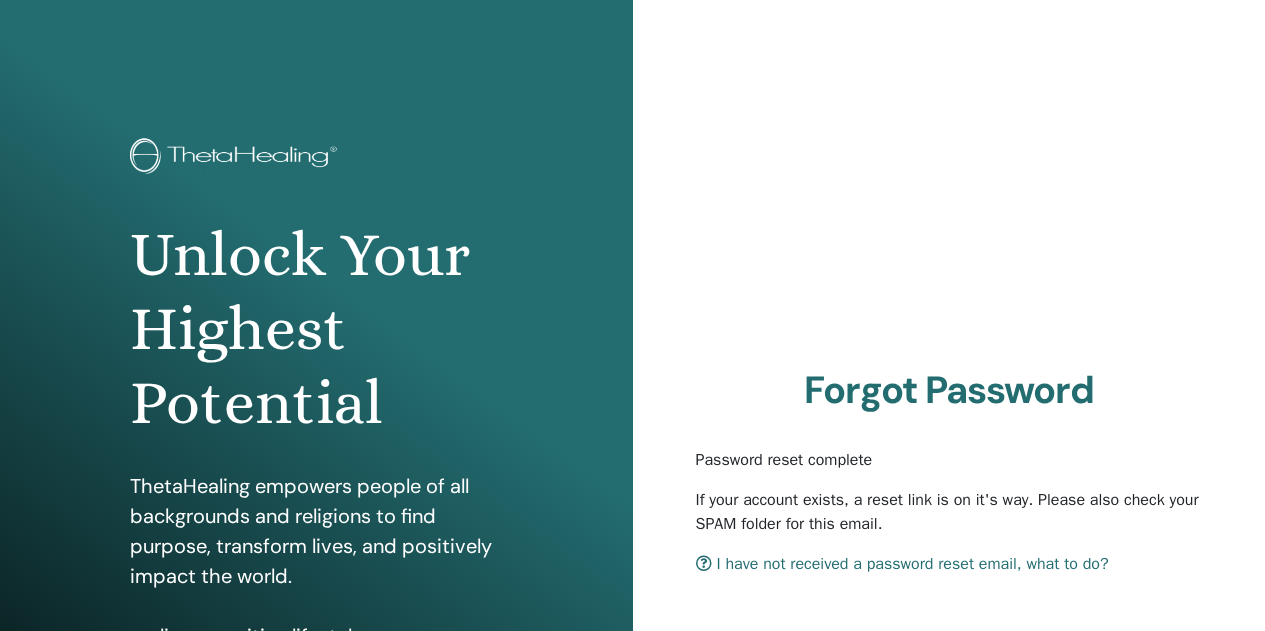 scroll, scrollTop: 0, scrollLeft: 0, axis: both 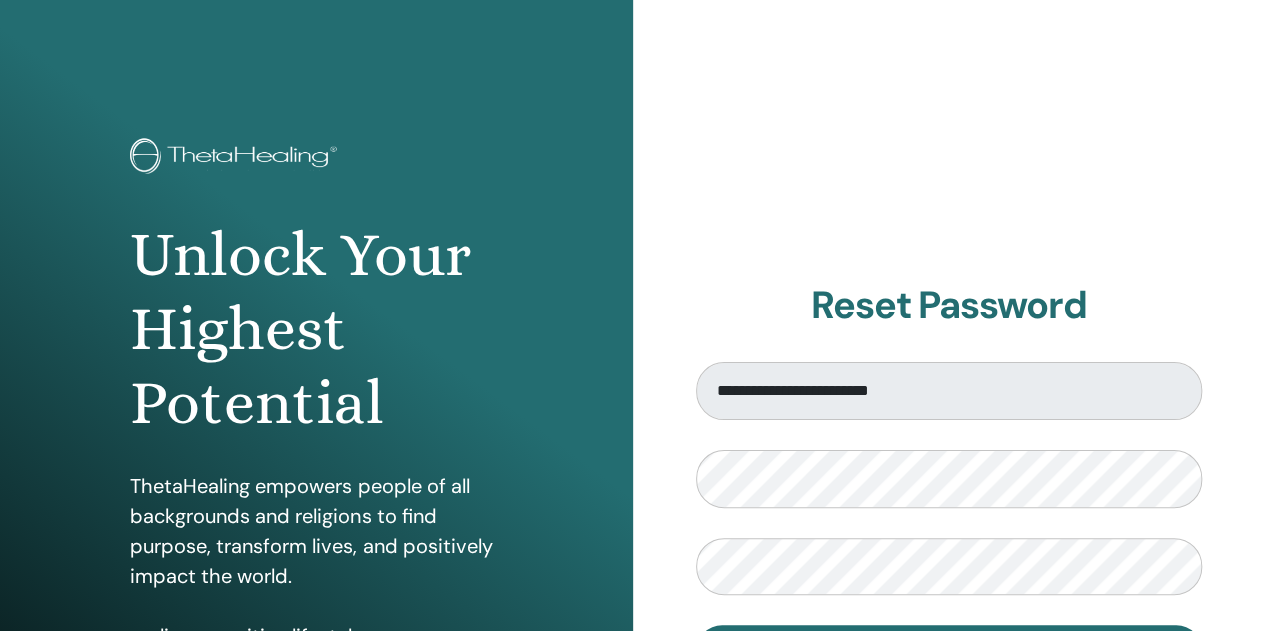 click on "**********" at bounding box center (949, 480) 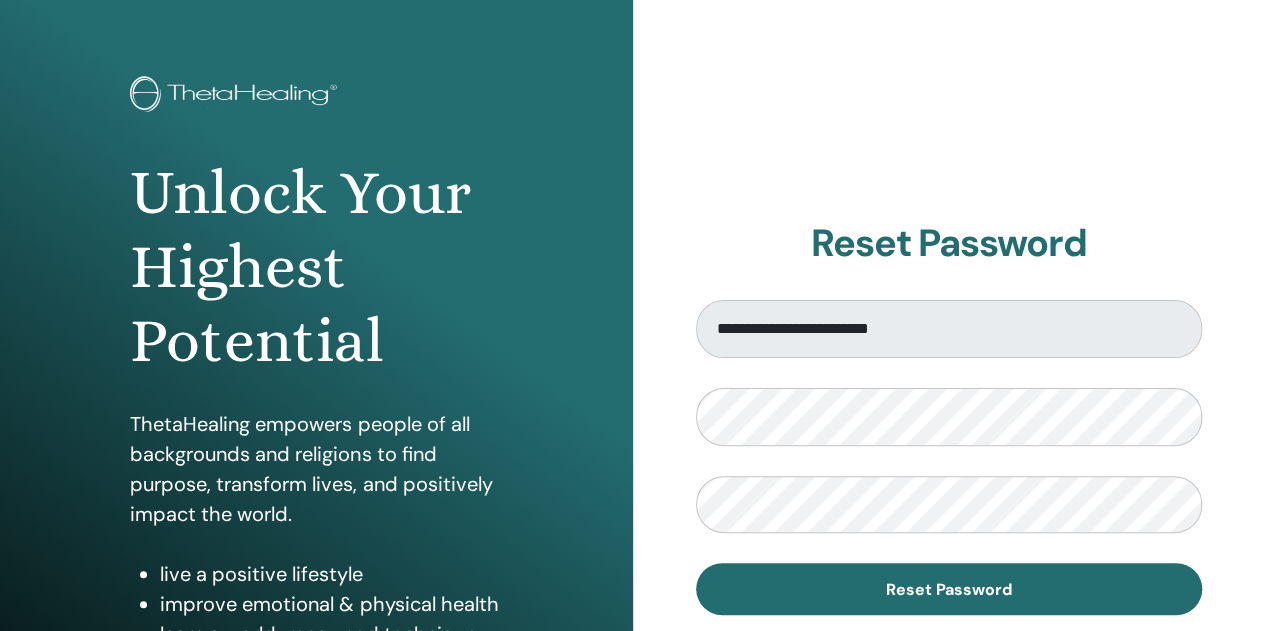 scroll, scrollTop: 75, scrollLeft: 0, axis: vertical 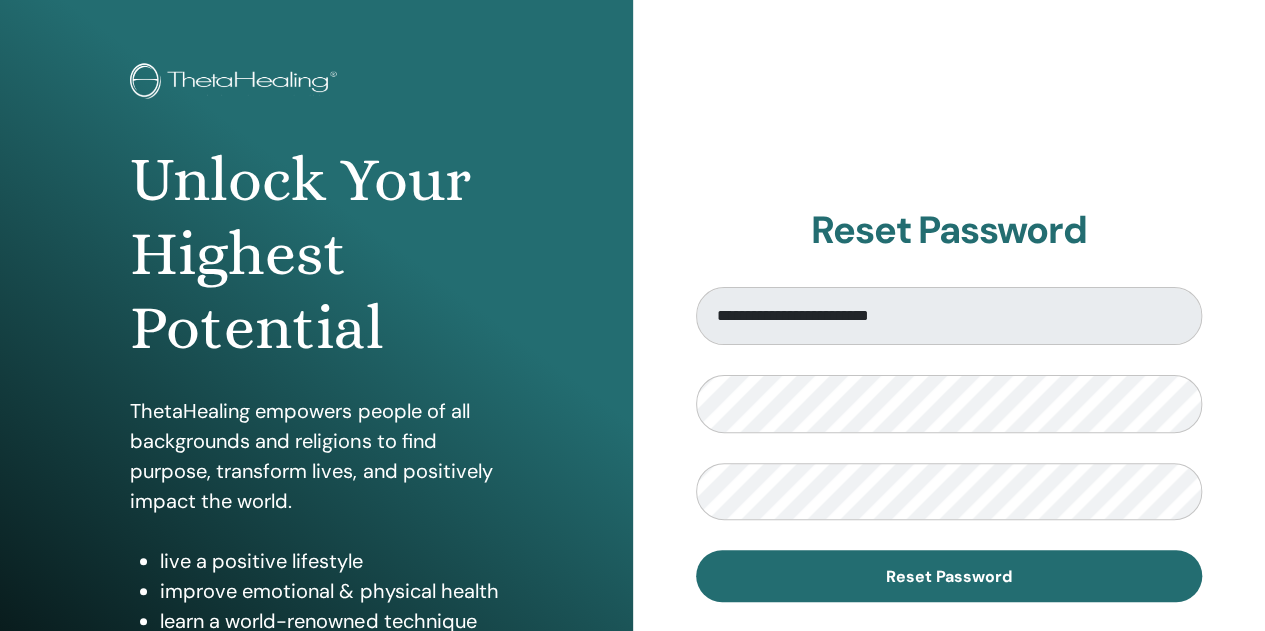 click on "Reset Password" at bounding box center (949, 576) 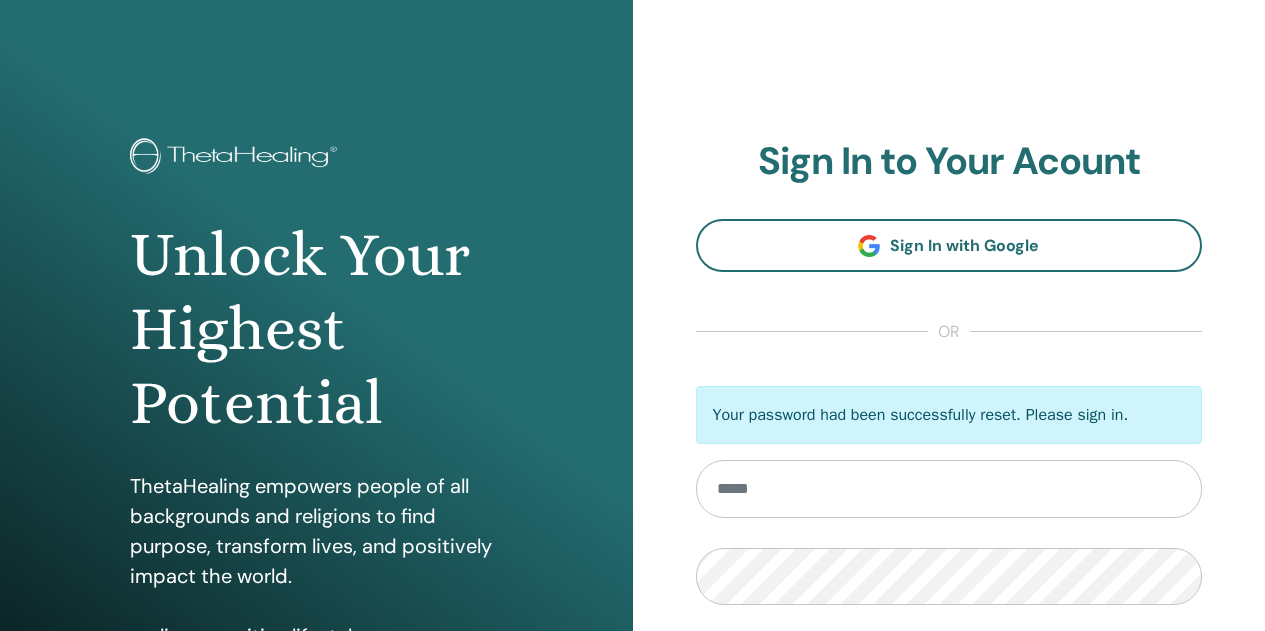scroll, scrollTop: 0, scrollLeft: 0, axis: both 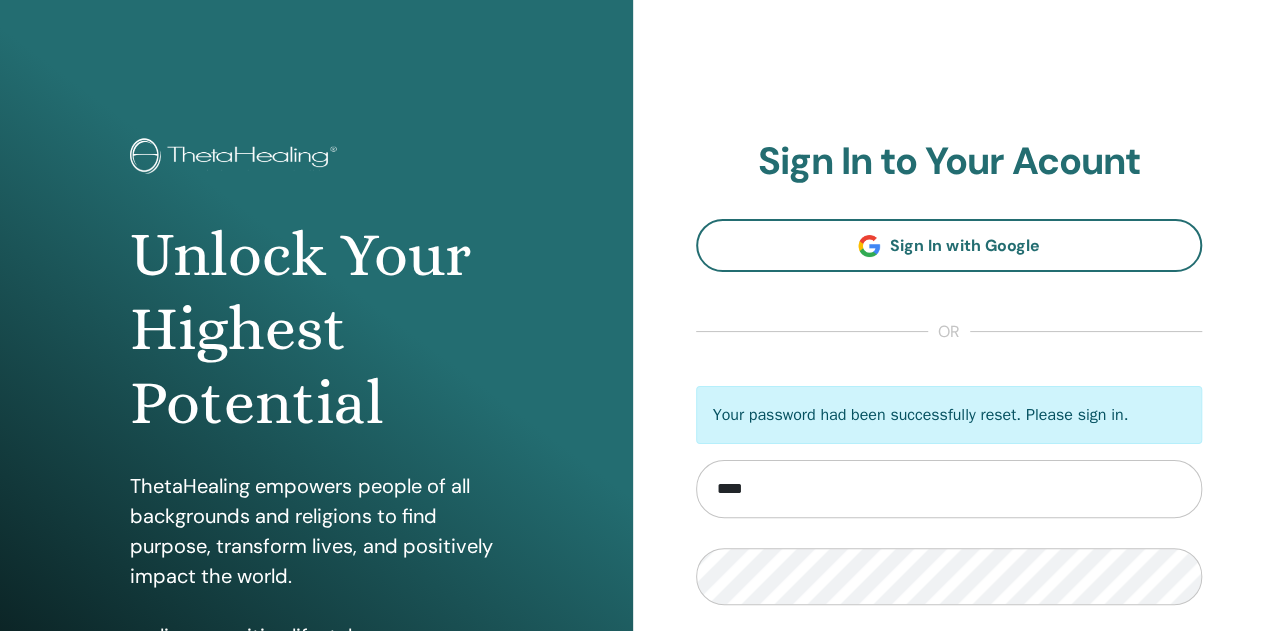 type on "**********" 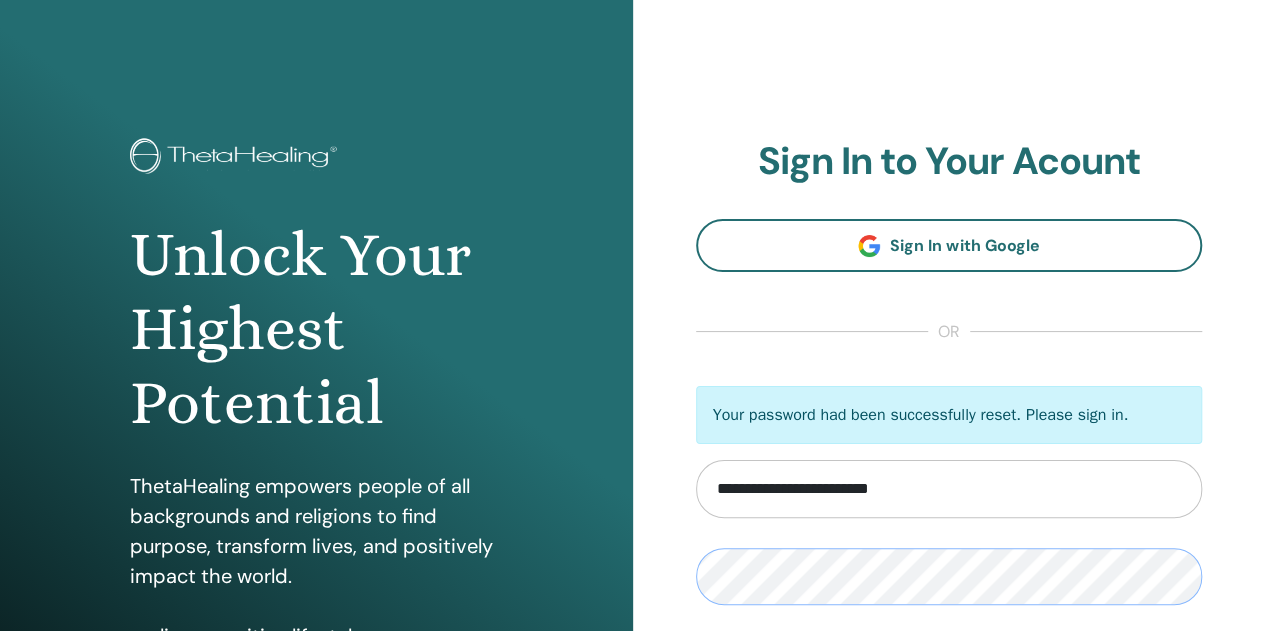 click on "**********" at bounding box center [949, 480] 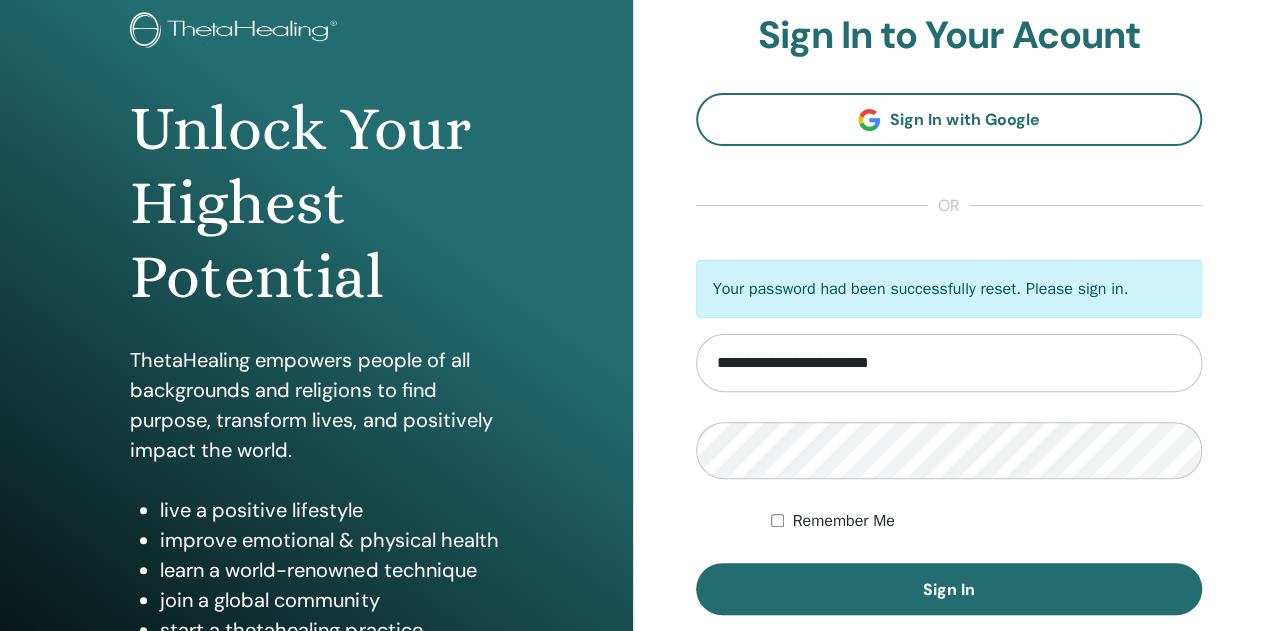 scroll, scrollTop: 130, scrollLeft: 0, axis: vertical 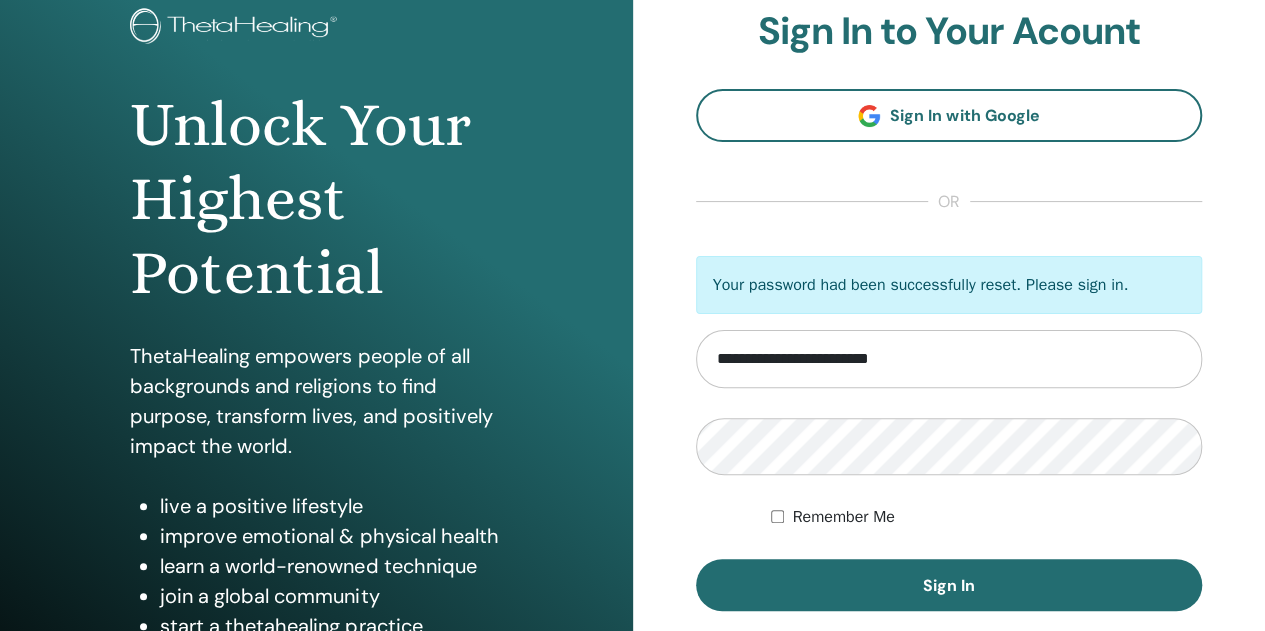 click on "Sign In" at bounding box center [949, 585] 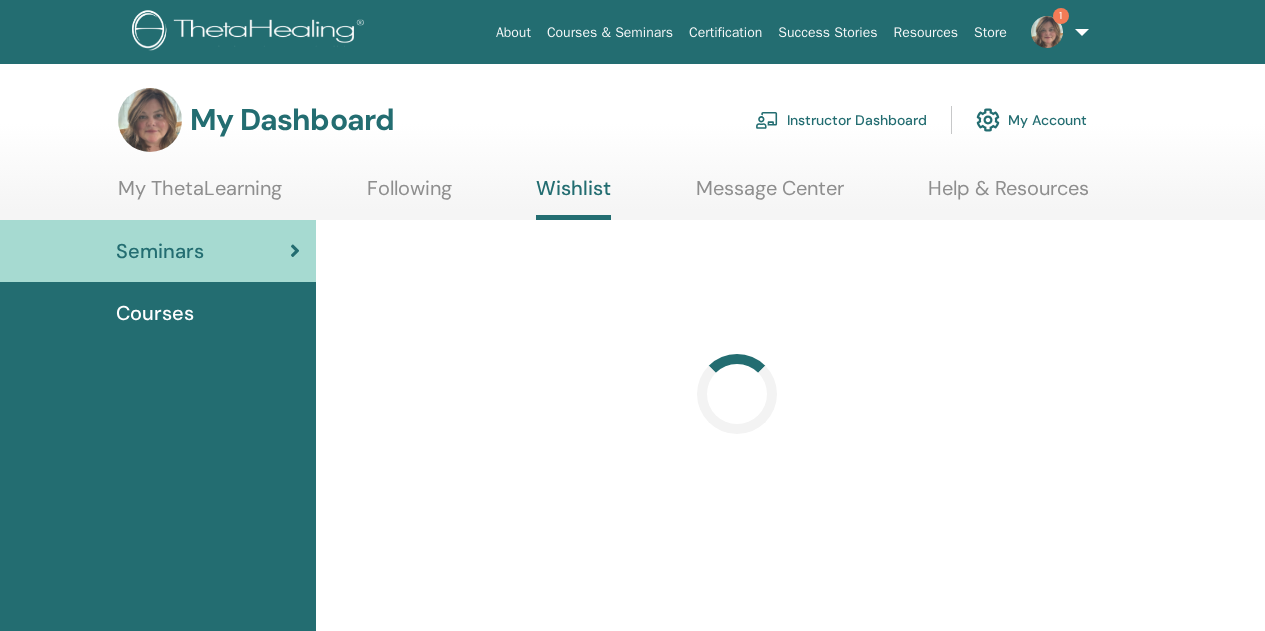 scroll, scrollTop: 0, scrollLeft: 0, axis: both 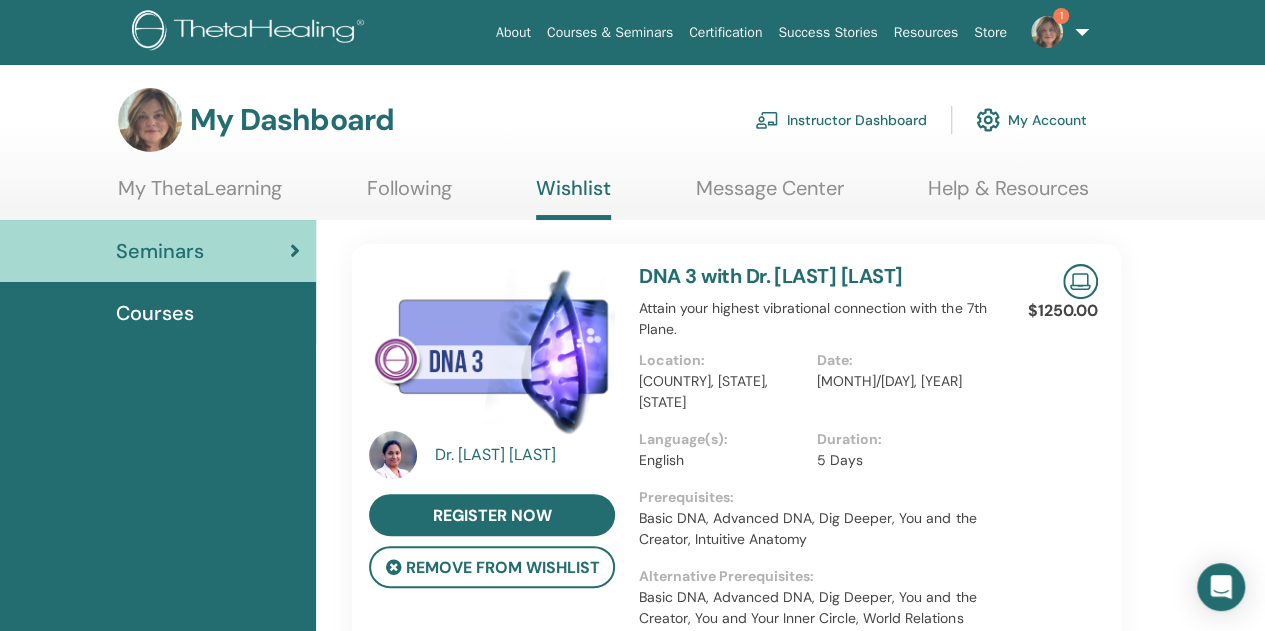 click at bounding box center [1047, 32] 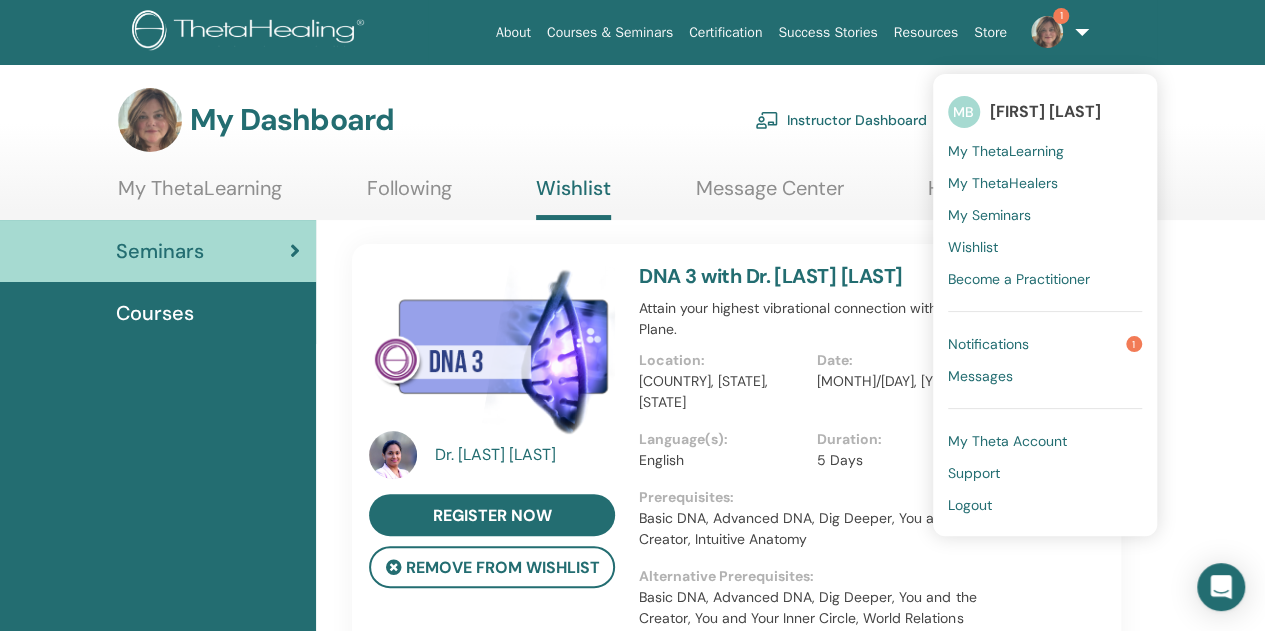 click on "Notifications" at bounding box center (988, 344) 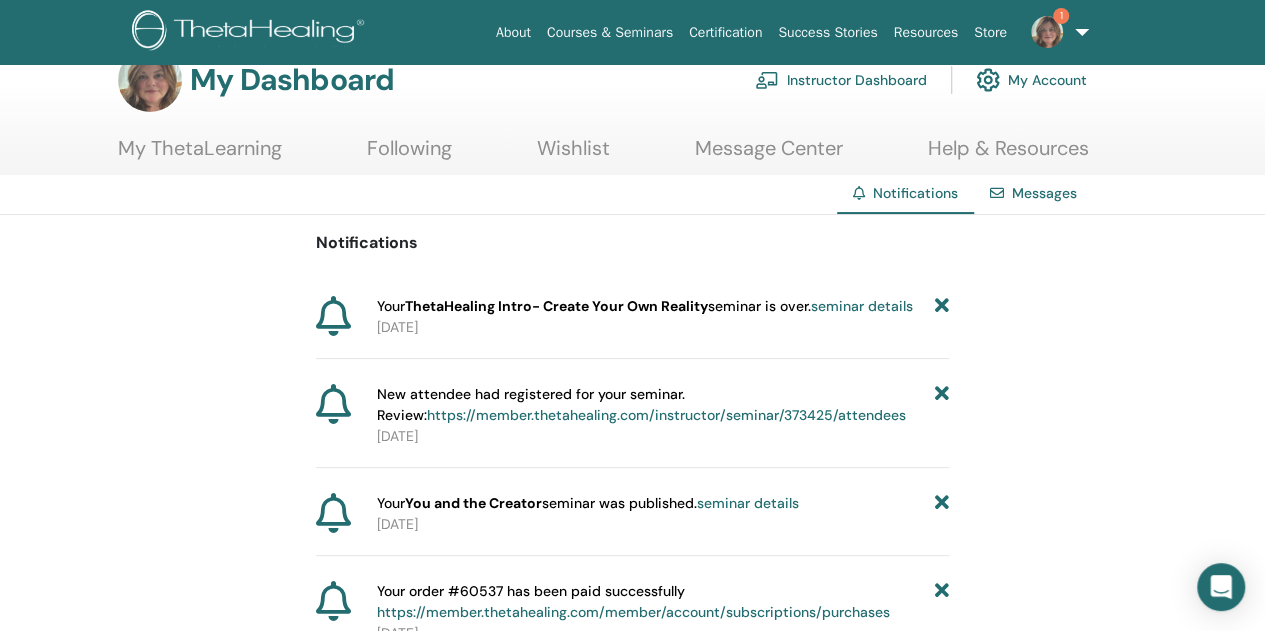 scroll, scrollTop: 0, scrollLeft: 0, axis: both 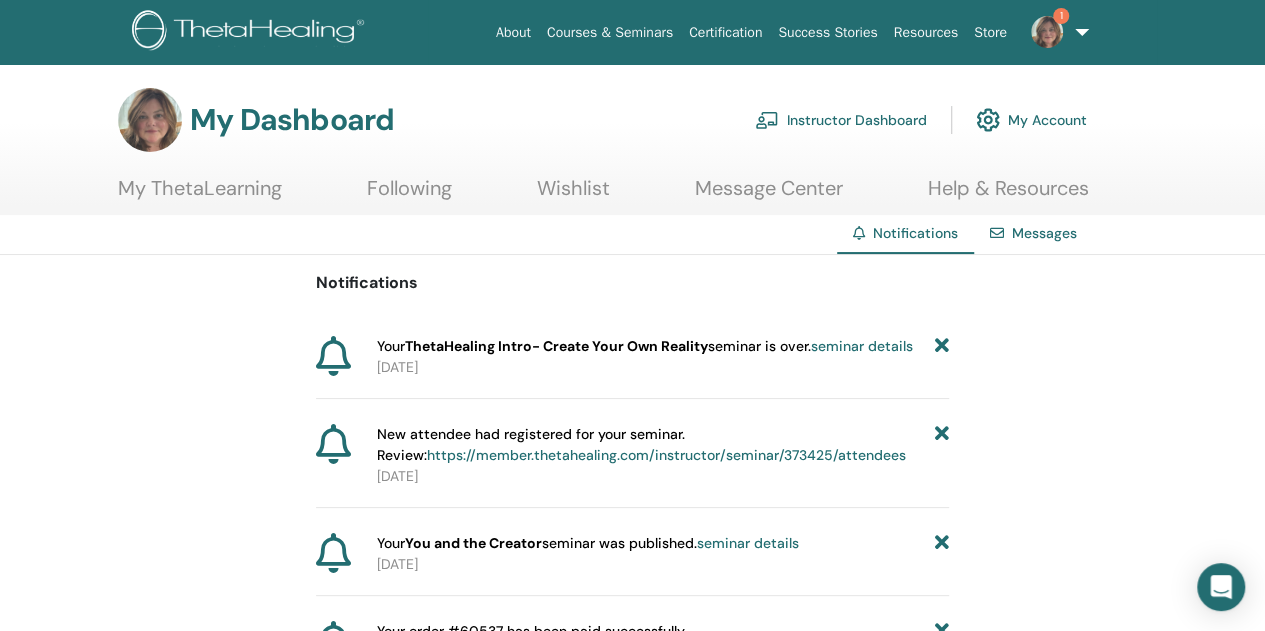 click on "Courses & Seminars" at bounding box center [610, 32] 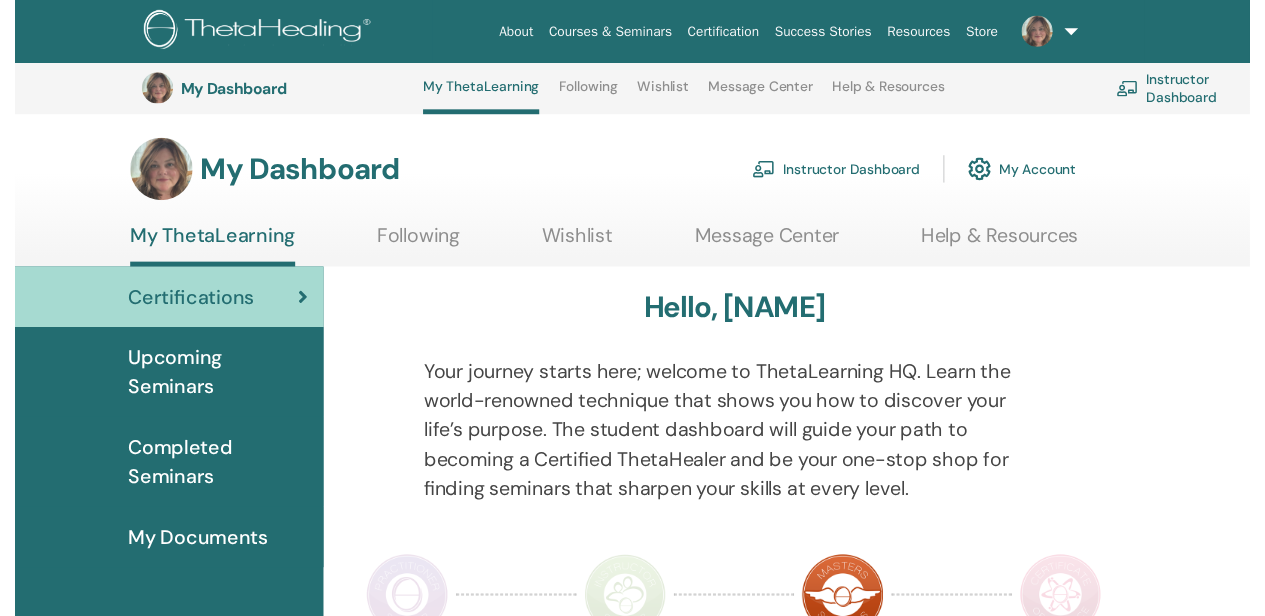 scroll, scrollTop: 604, scrollLeft: 0, axis: vertical 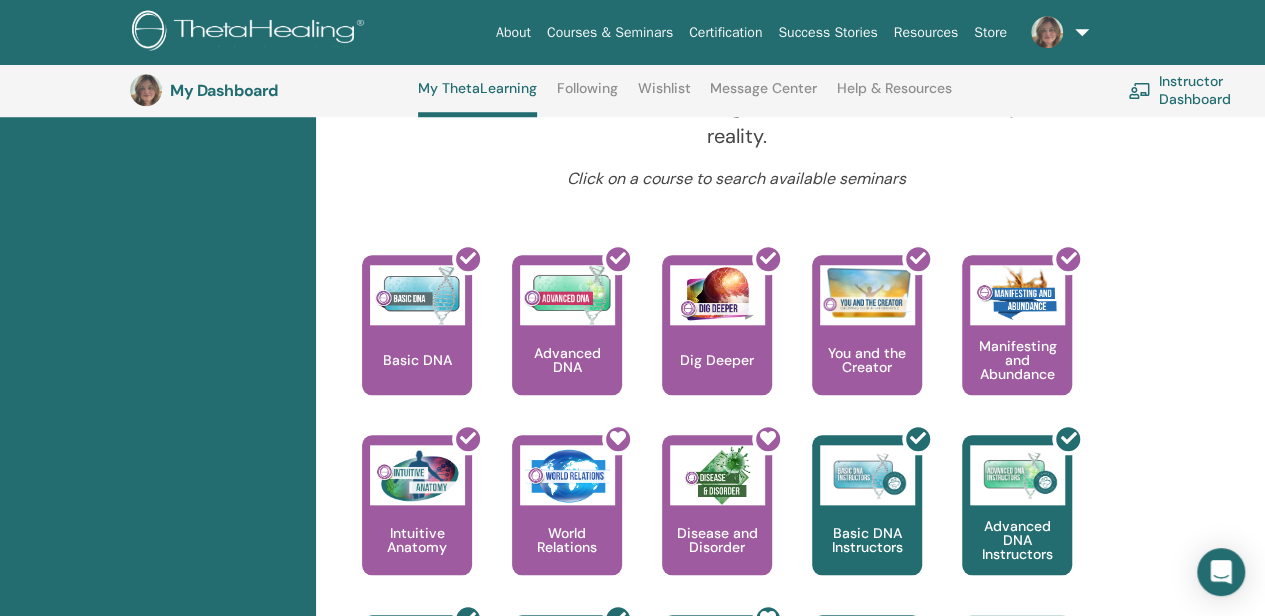 click on "Certification" at bounding box center [725, 32] 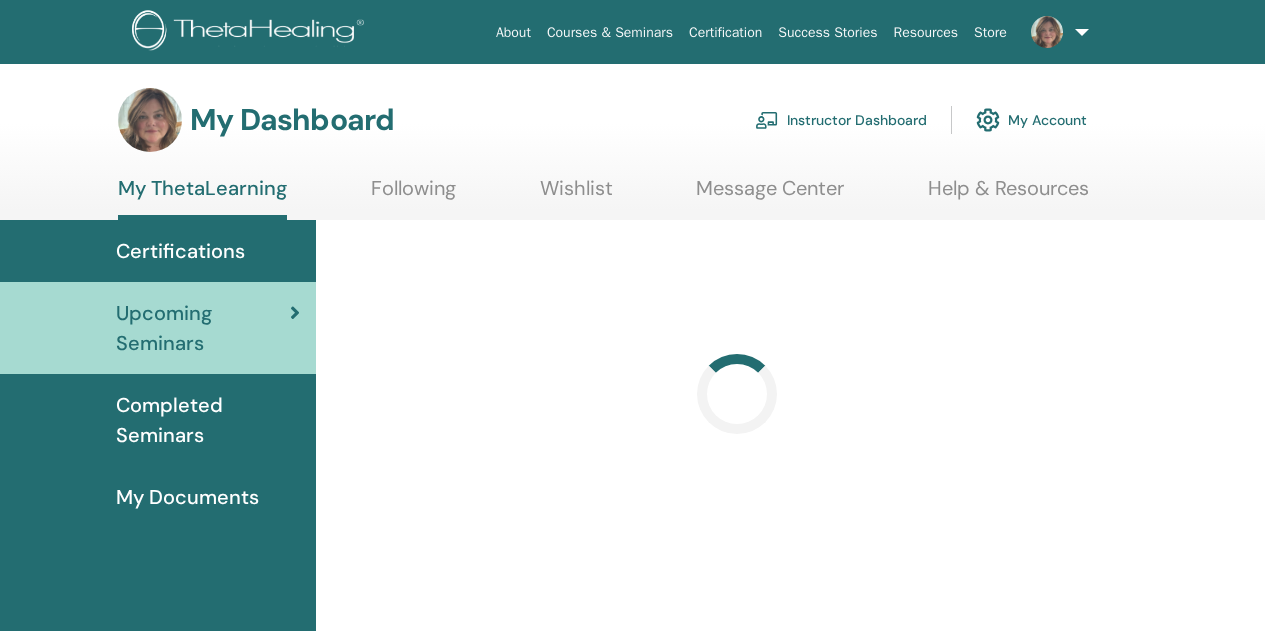 scroll, scrollTop: 0, scrollLeft: 0, axis: both 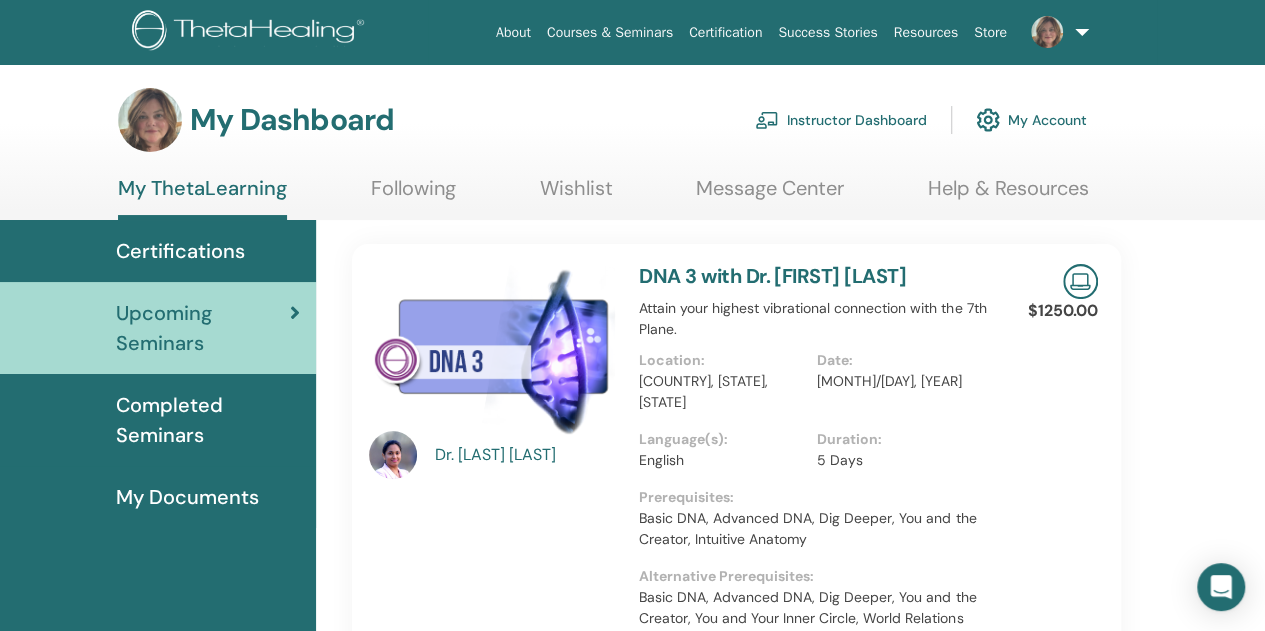 click on "Completed Seminars" at bounding box center (208, 420) 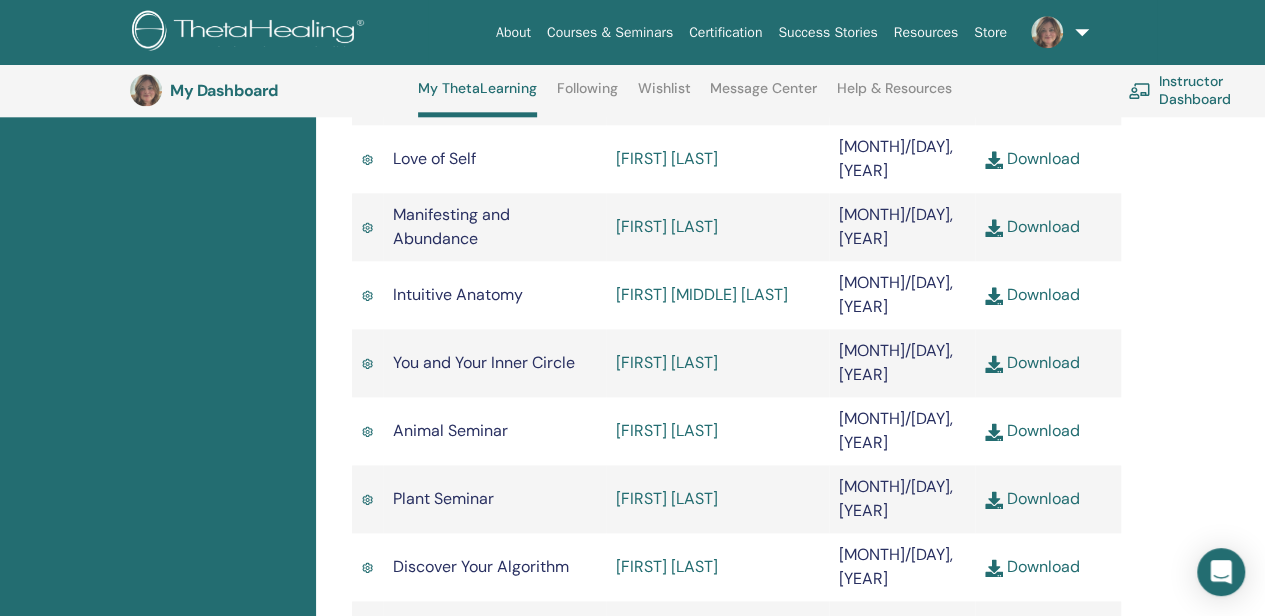 scroll, scrollTop: 1087, scrollLeft: 0, axis: vertical 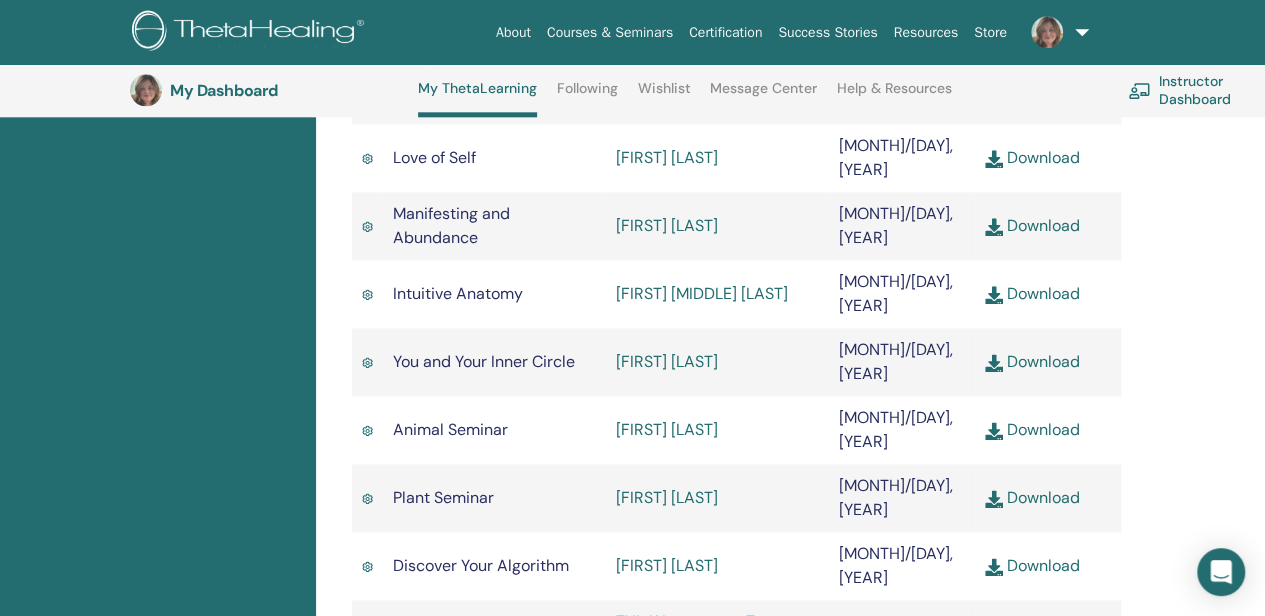 click on "Completed Seminars
Below you can find your completed seminars. If you see missing seminars, please use chat box let us know so we can add them to your profile. Include the seminar, date, and name of your instructor.
Recertification
Practitioners need to recertify their certification every 5 years.
Instructors need to recertify their certification every 4 years.
Visit your Practitioners or Instructors Dashboard for more information.
Seminar Date" at bounding box center [790, 257] 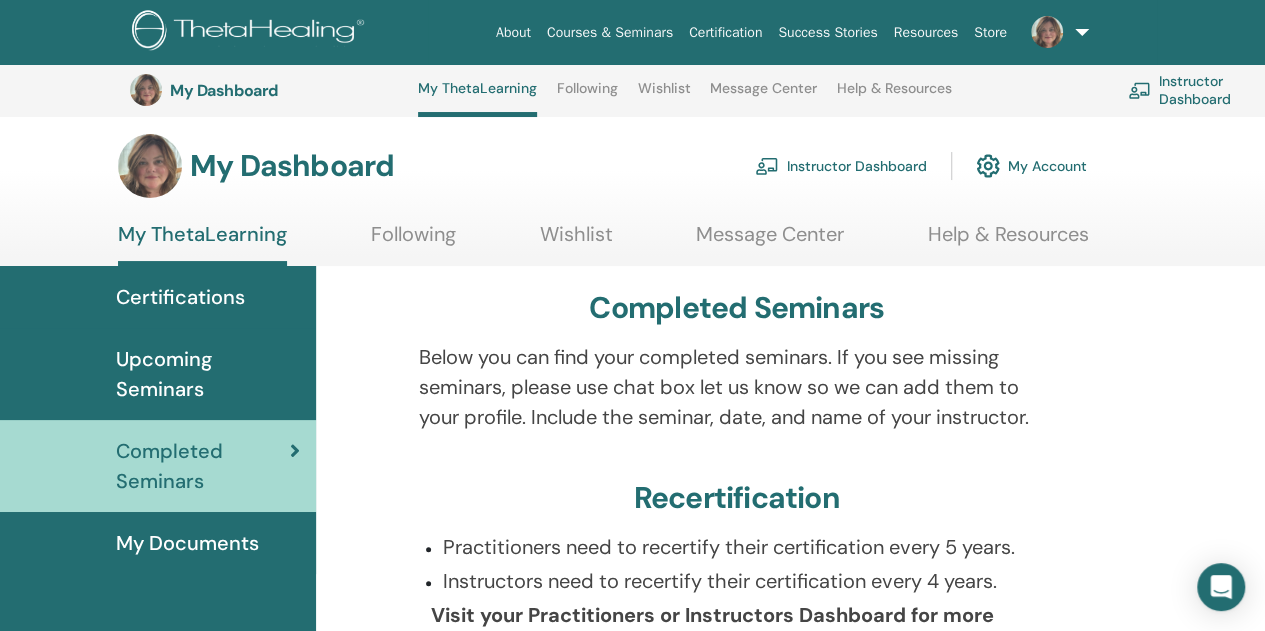 scroll, scrollTop: 0, scrollLeft: 0, axis: both 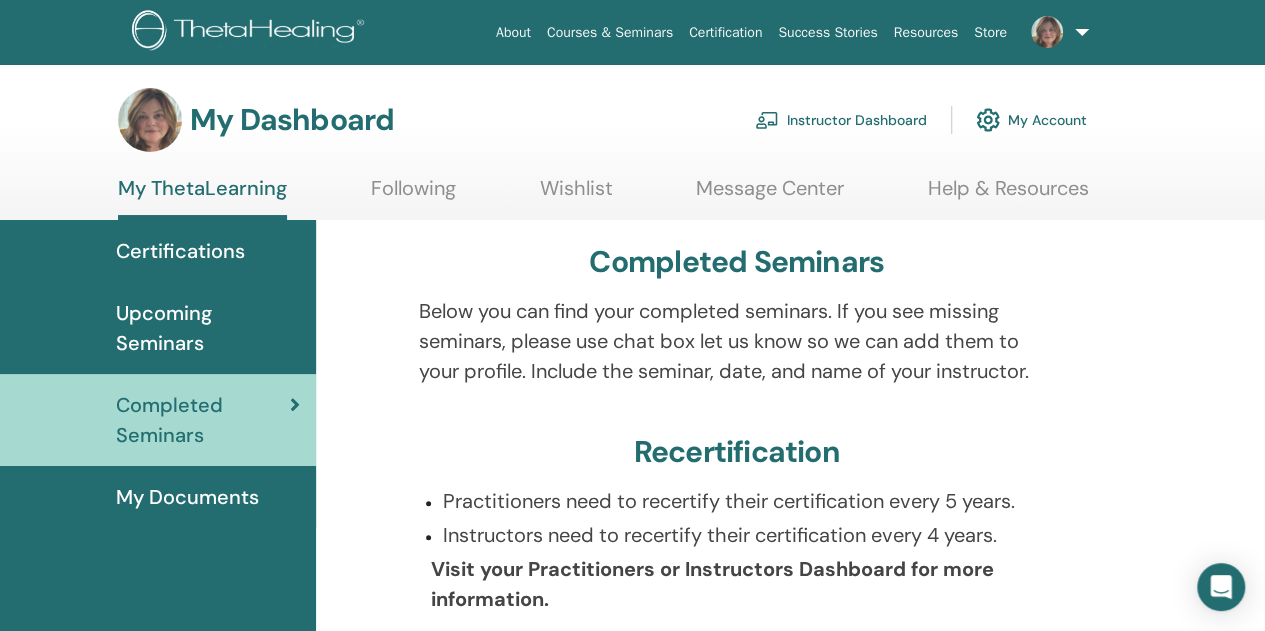 click on "Upcoming Seminars" at bounding box center (208, 328) 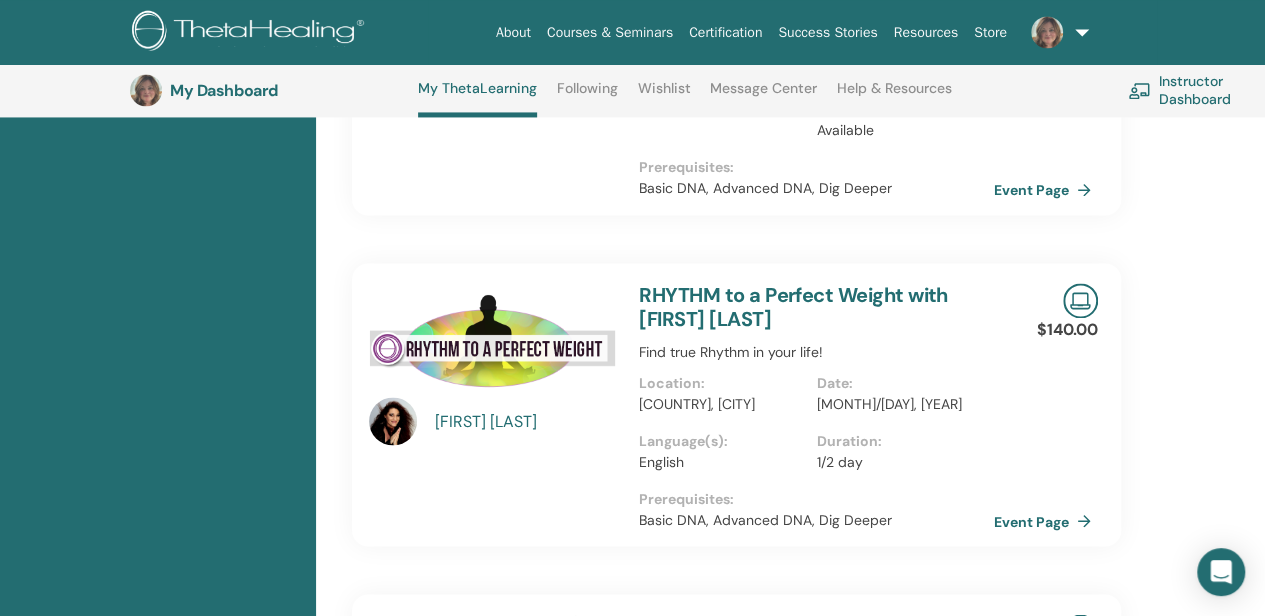 scroll, scrollTop: 1544, scrollLeft: 0, axis: vertical 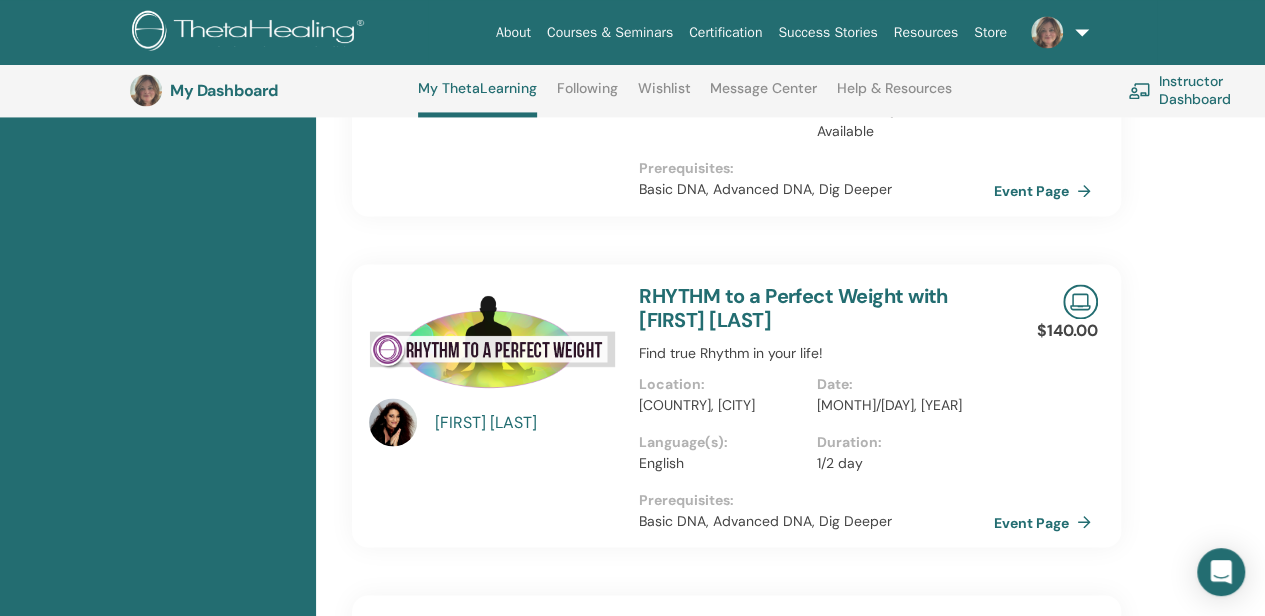 click on "Dr. [FIRST]   [LAST] DNA 3 with Dr. [FIRST] [LAST] Attain your highest vibrational connection with the 7th Plane. Location : [COUNTRY], [STATE], [STATE] Date : [MONTH]/[DAY], [YEAR] Language(s) : English Duration : 5 Days Prerequisites : Basic DNA, Advanced DNA, Dig Deeper, You and the Creator, Intuitive Anatomy Alternative Prerequisites : Basic DNA, Advanced DNA, Dig Deeper, You and the Creator, You and Your Inner Circle, World Relations $1250.00 Event Page THInK Instructors Team with Vianna Stibal,   Founder of ThetaHealing® Basic DNA Instructors with THInK Instructors Team with Vianna Stibal, Founder of ThetaHealing® The best way to learn is to teach. This seminar is the first step in teaching ThetaHealing and changing lives... Location : [COUNTRY], [STATE], [STATE] Date : [MONTH]/[DAY], [YEAR] Language(s) : Duration : 4 days Scholarship : Available Prerequisites : Basic DNA, Advanced DNA, Dig Deeper, You and the Creator $1970.00 Event Page" at bounding box center (790, 796) 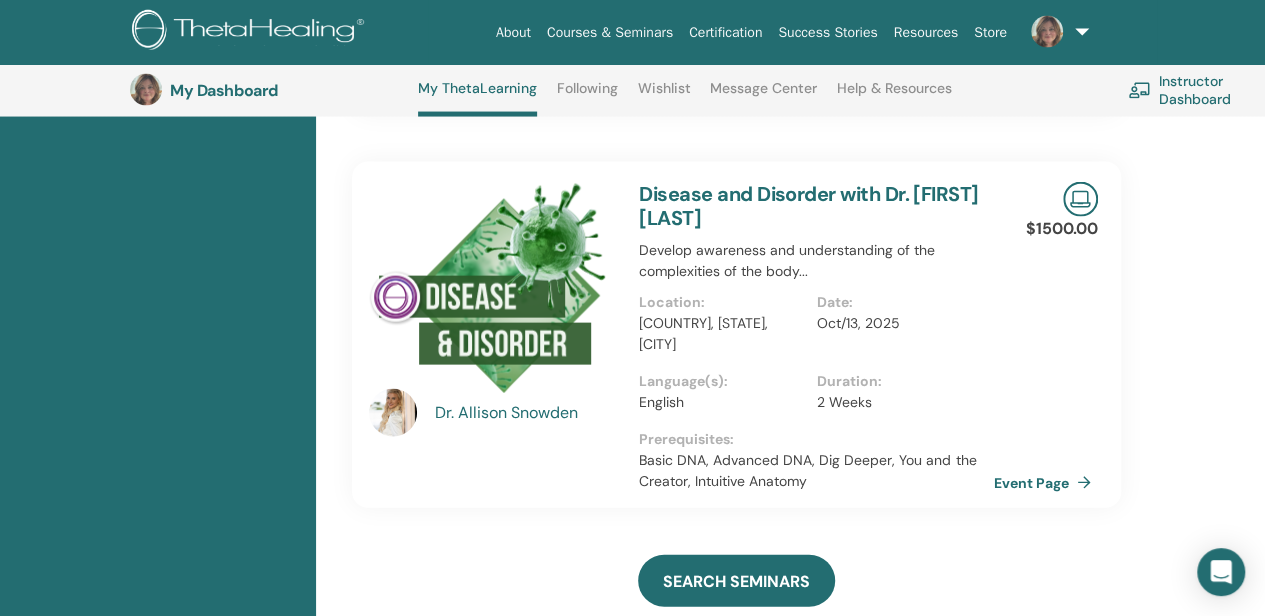 scroll, scrollTop: 1980, scrollLeft: 0, axis: vertical 